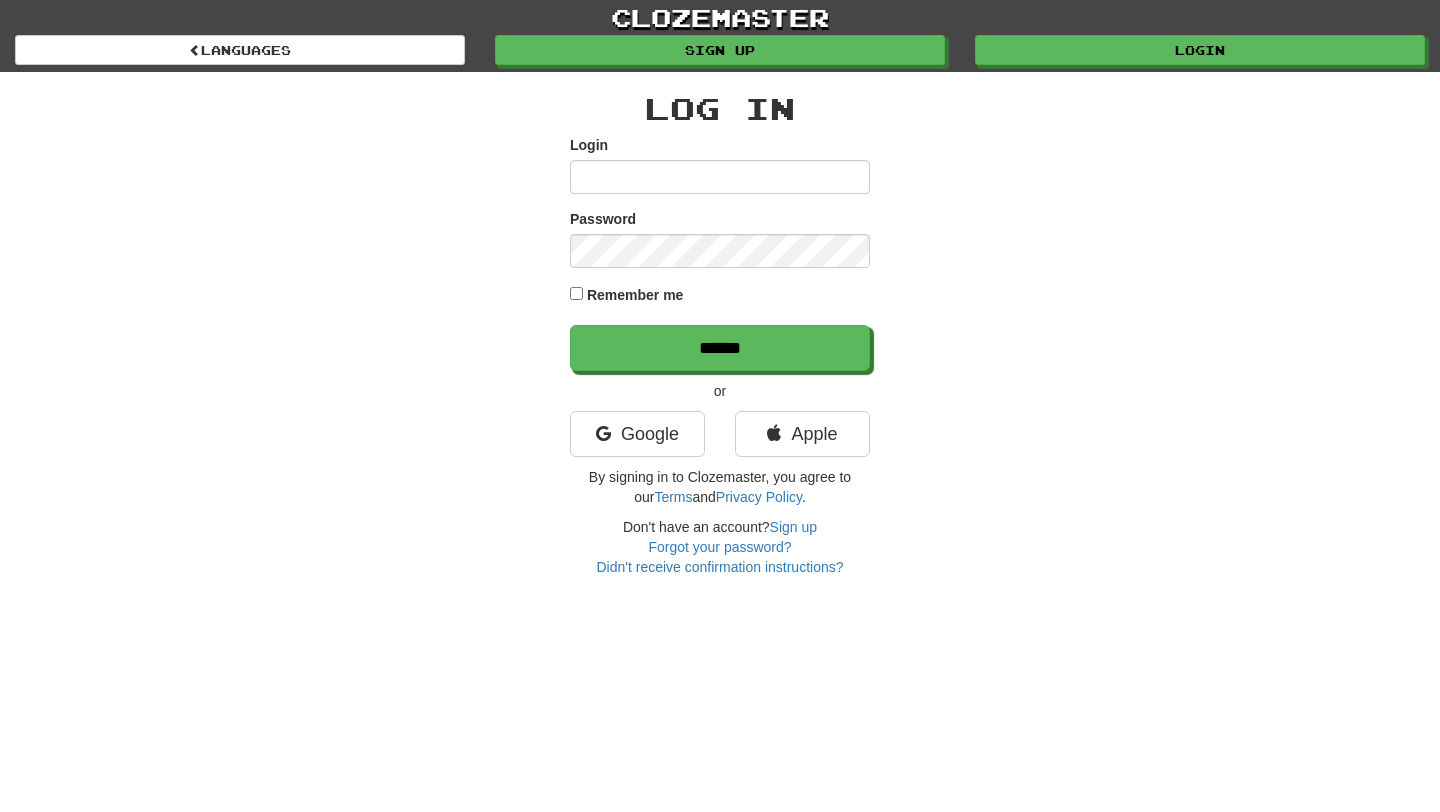 scroll, scrollTop: 0, scrollLeft: 0, axis: both 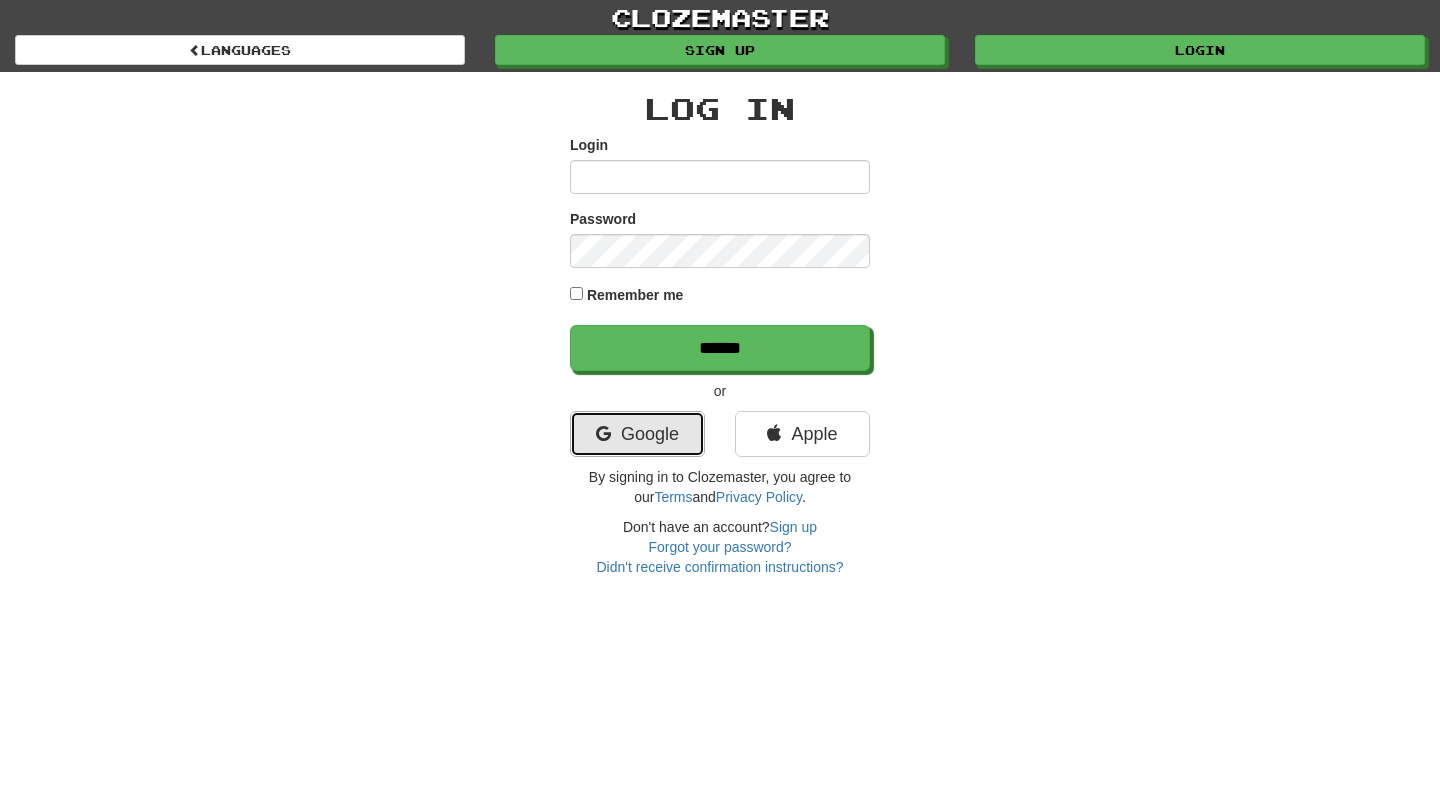 click on "Google" at bounding box center (637, 434) 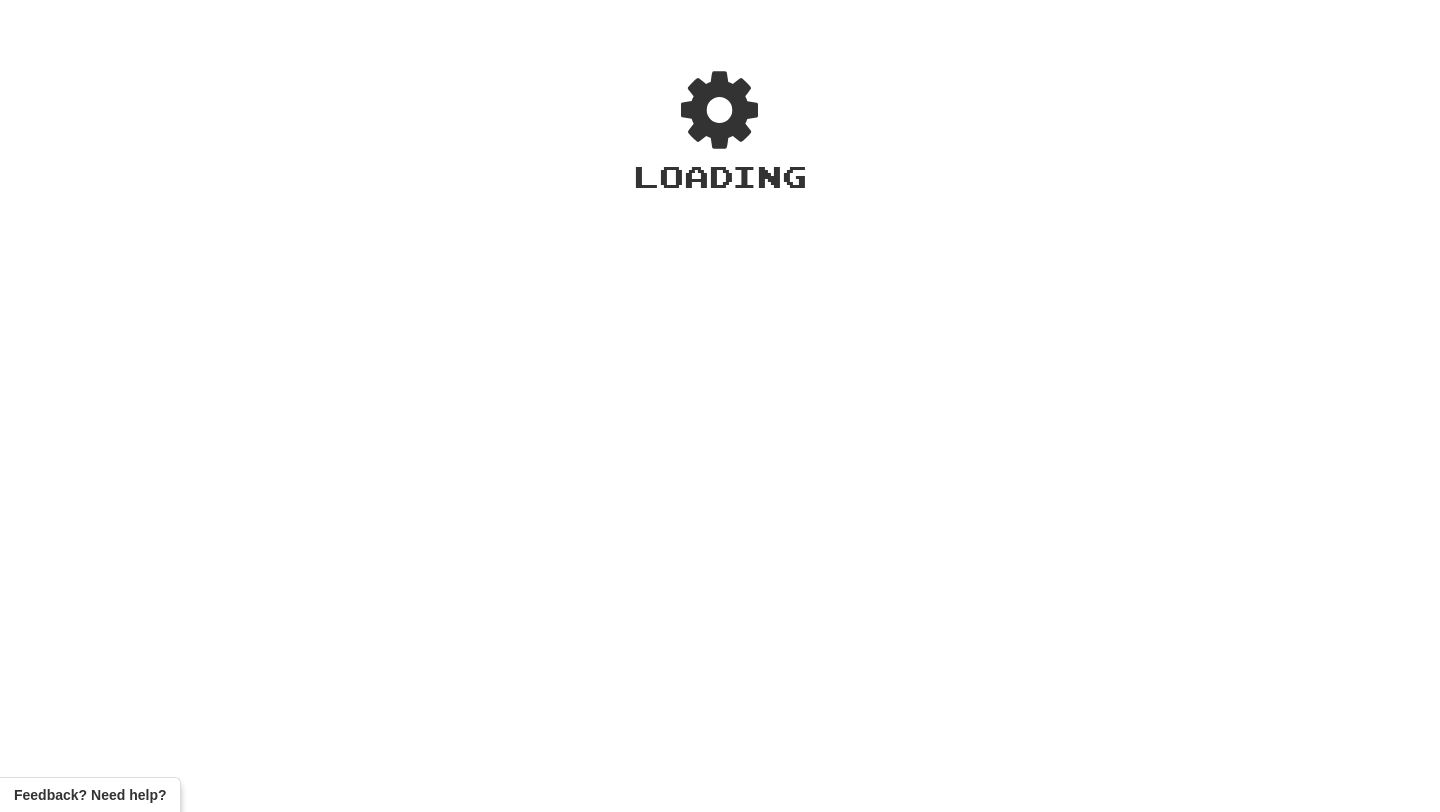 scroll, scrollTop: 0, scrollLeft: 0, axis: both 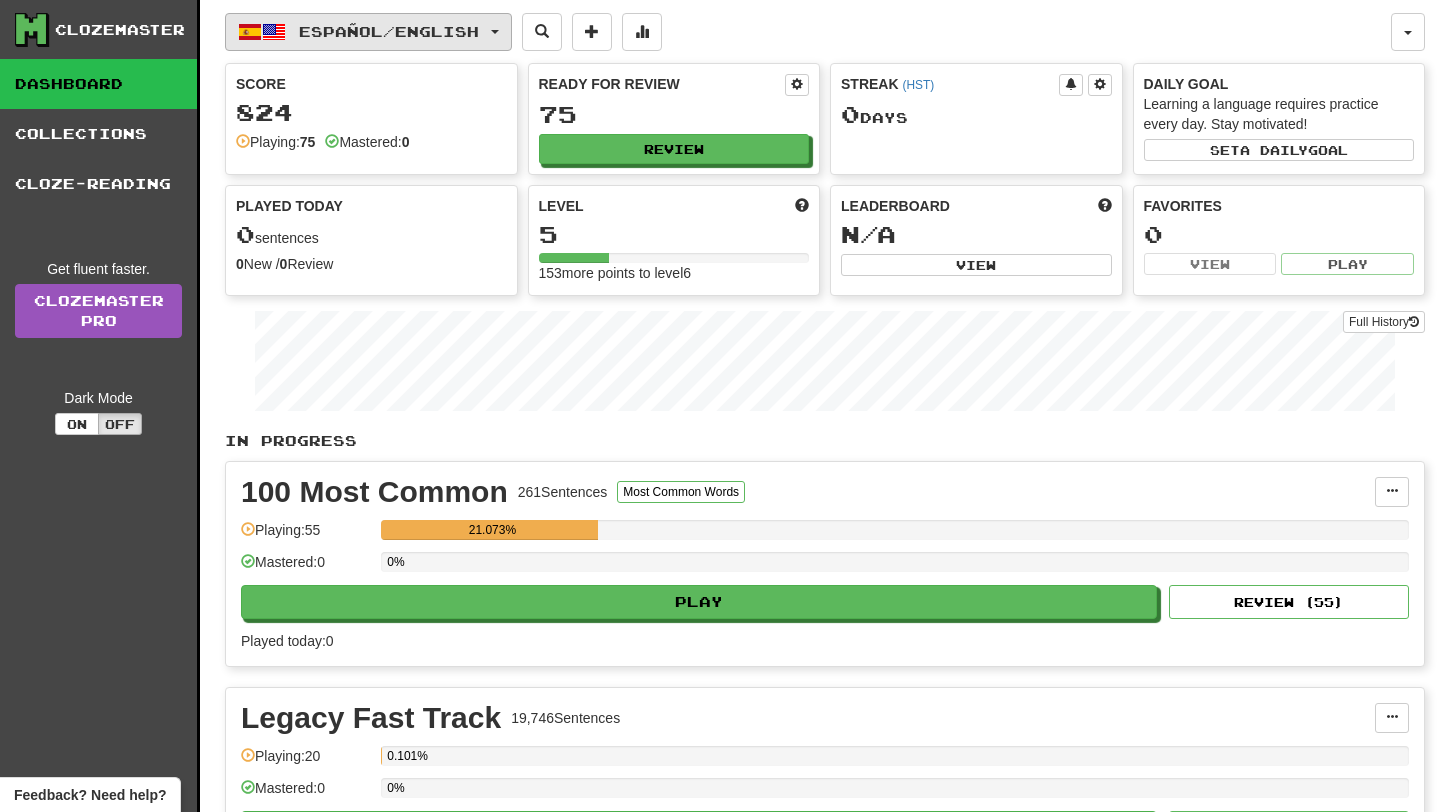 click on "Español  /  English" at bounding box center (368, 32) 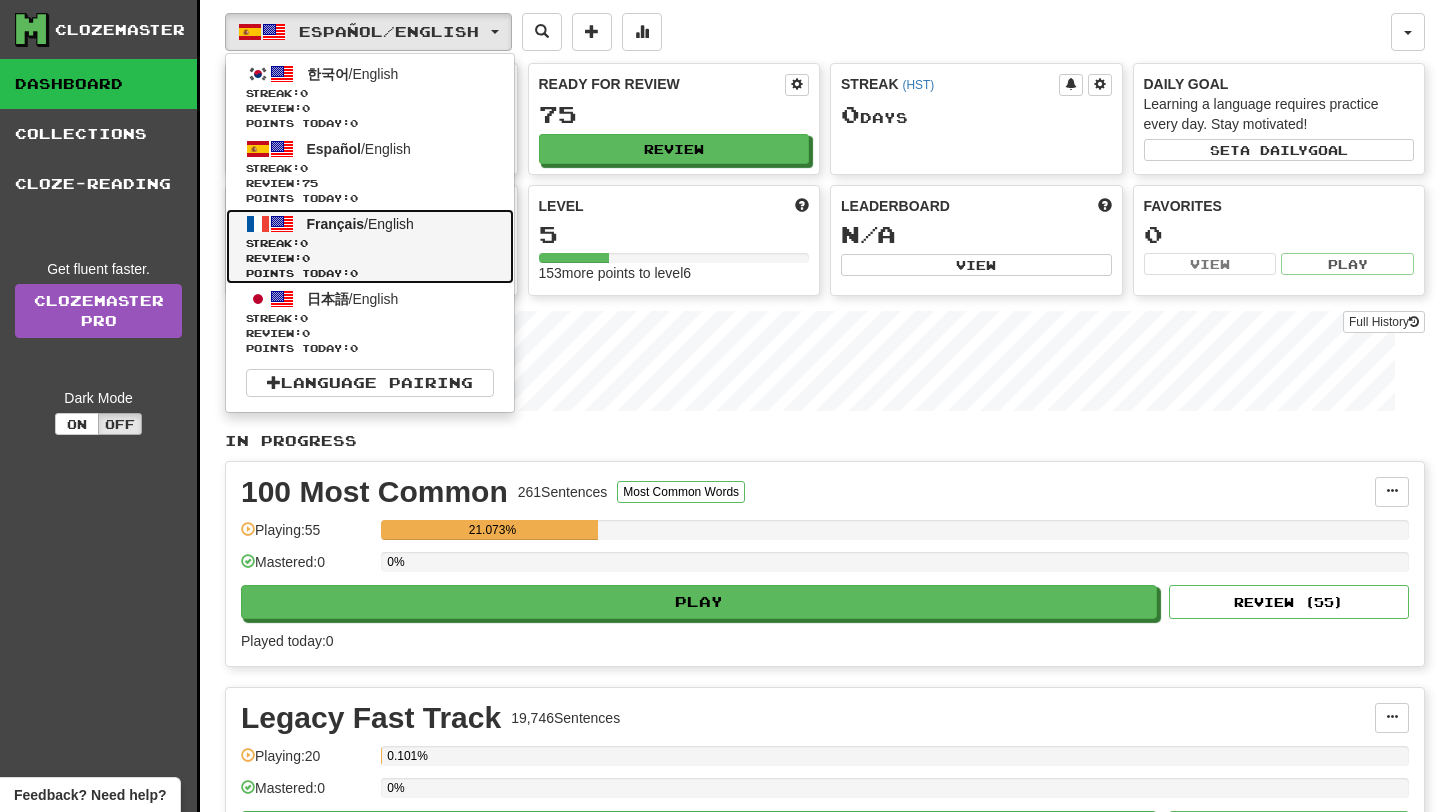 click on "Review:  0" at bounding box center (370, 258) 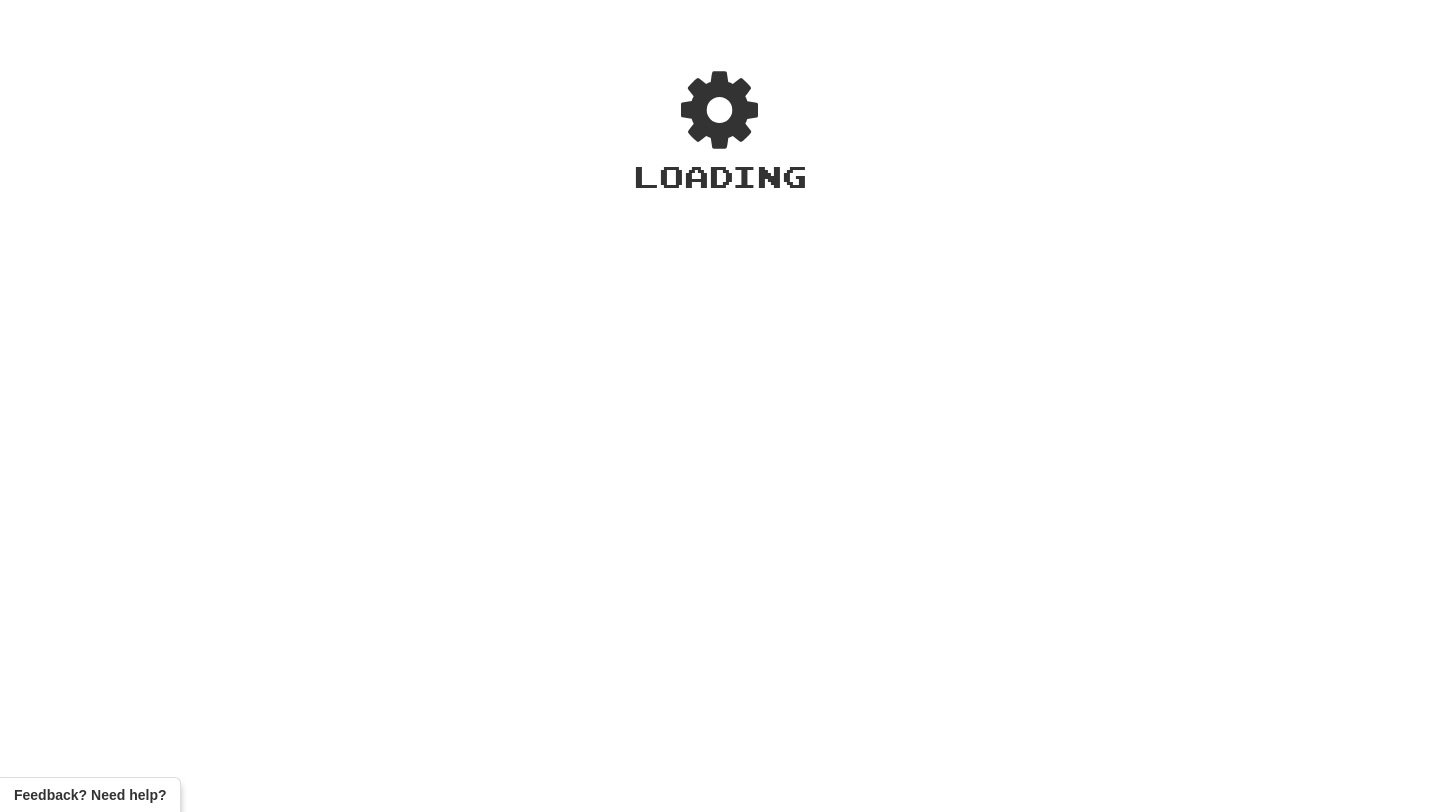 scroll, scrollTop: 0, scrollLeft: 0, axis: both 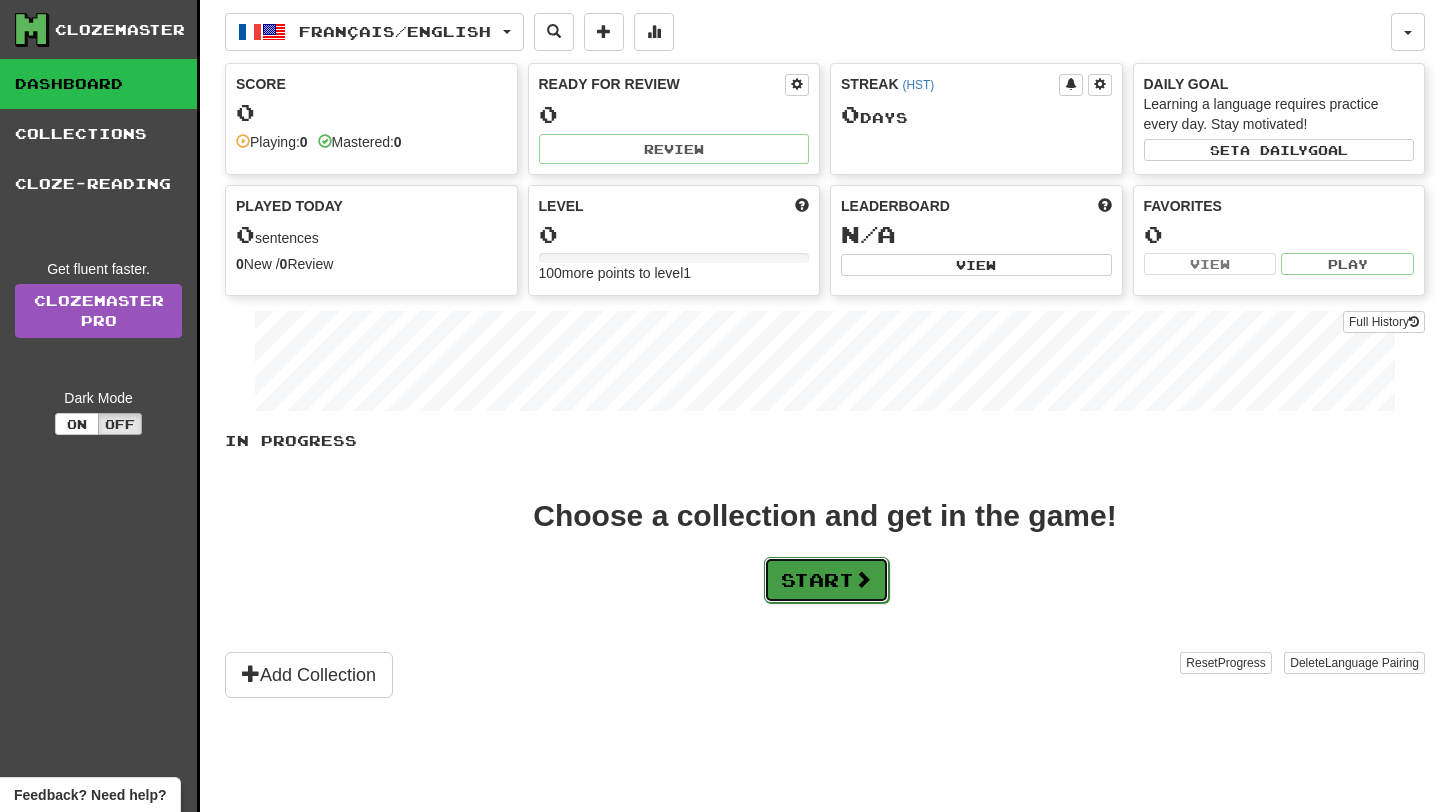 click on "Start" at bounding box center [826, 580] 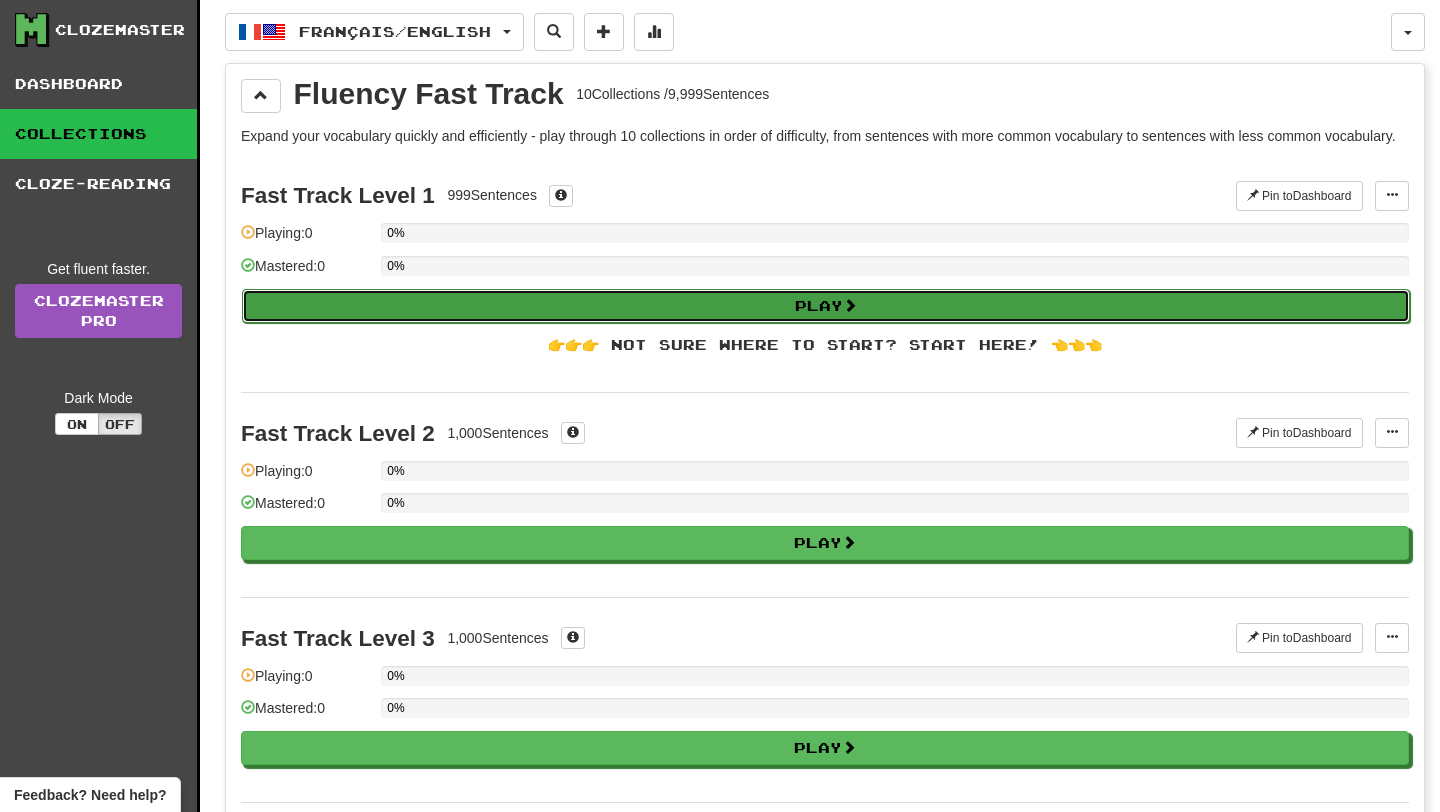 click on "Play" at bounding box center (826, 306) 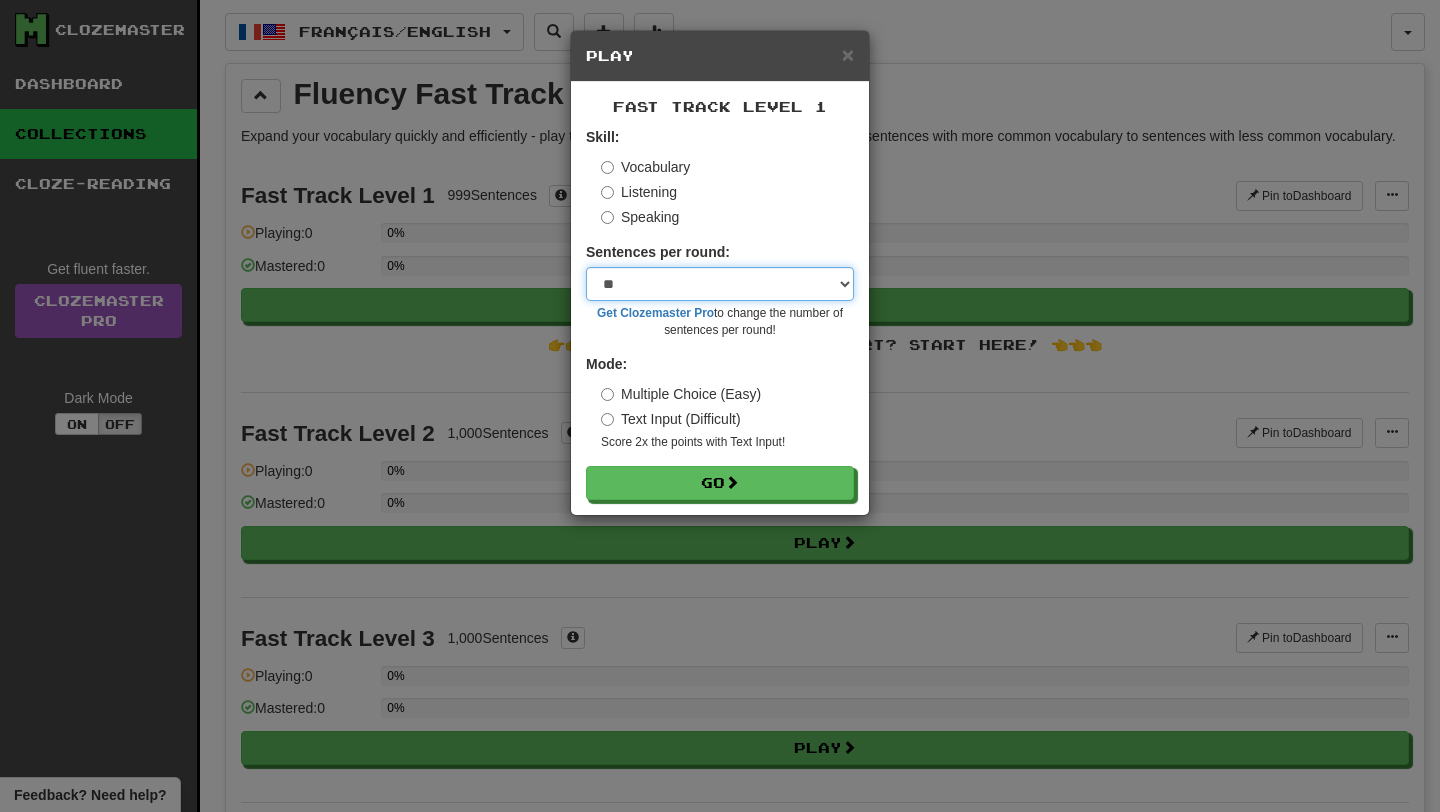 click on "* ** ** ** ** ** *** ********" at bounding box center [720, 284] 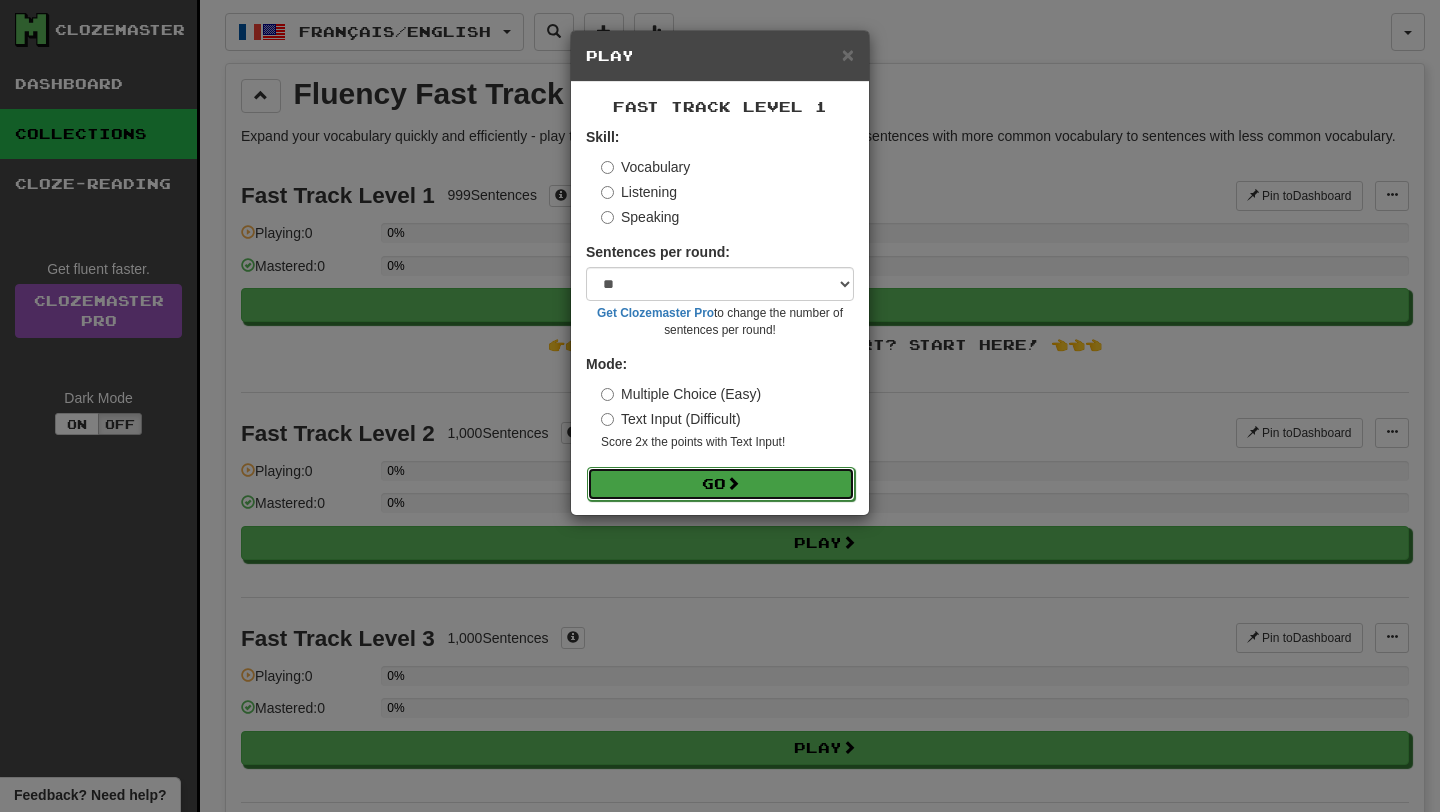 click at bounding box center [733, 483] 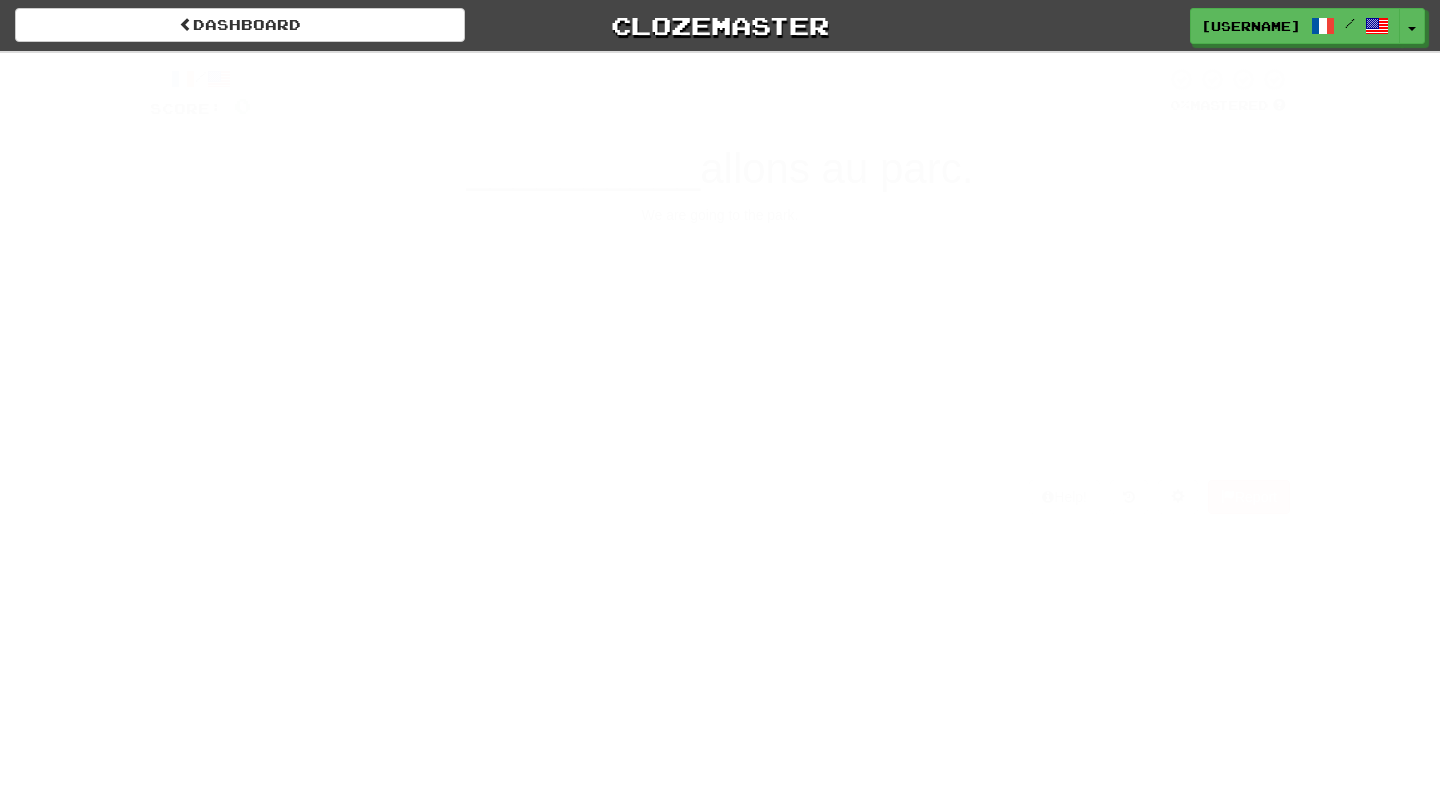 scroll, scrollTop: 0, scrollLeft: 0, axis: both 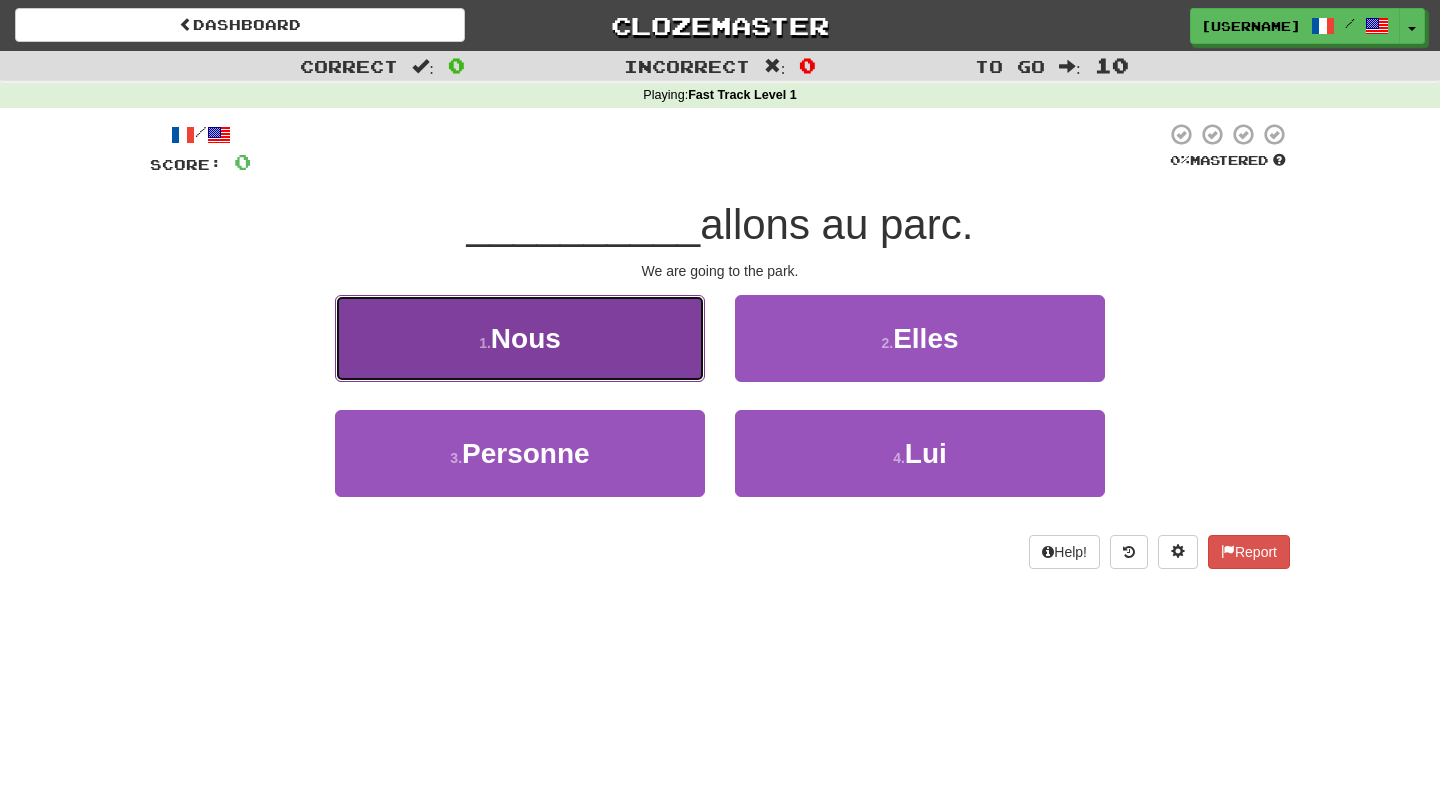 click on "1 .  Nous" at bounding box center [520, 338] 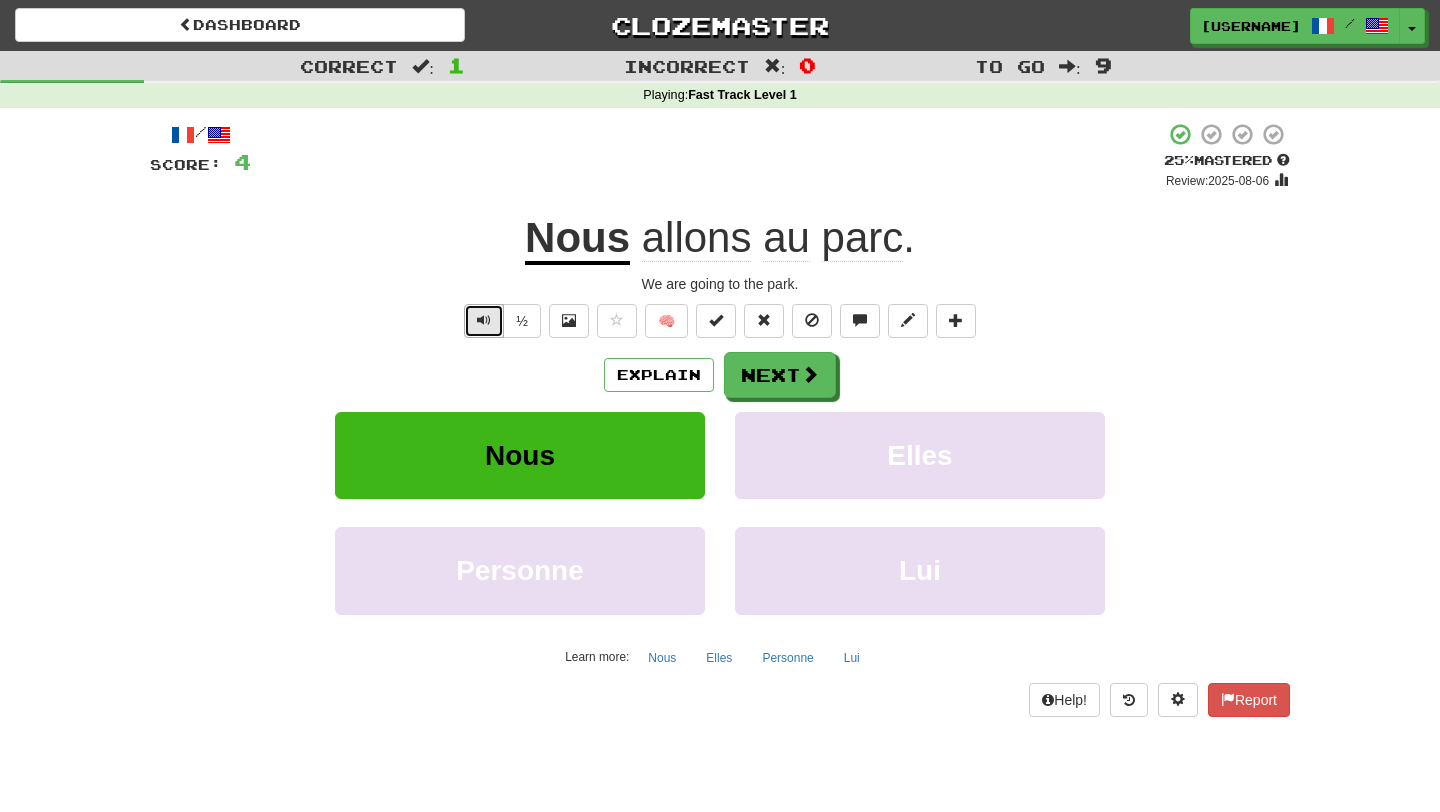 click at bounding box center [484, 320] 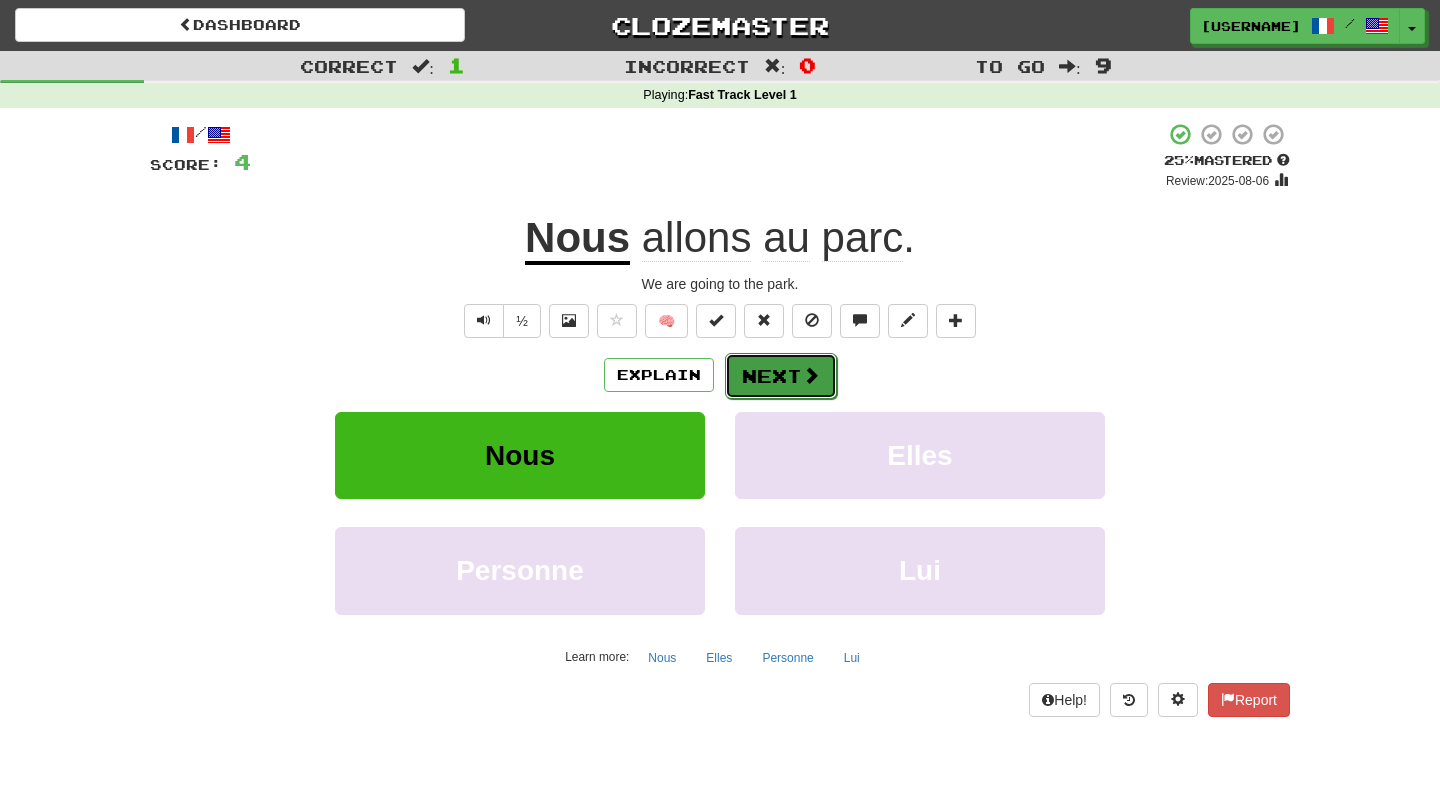 click on "Next" at bounding box center (781, 376) 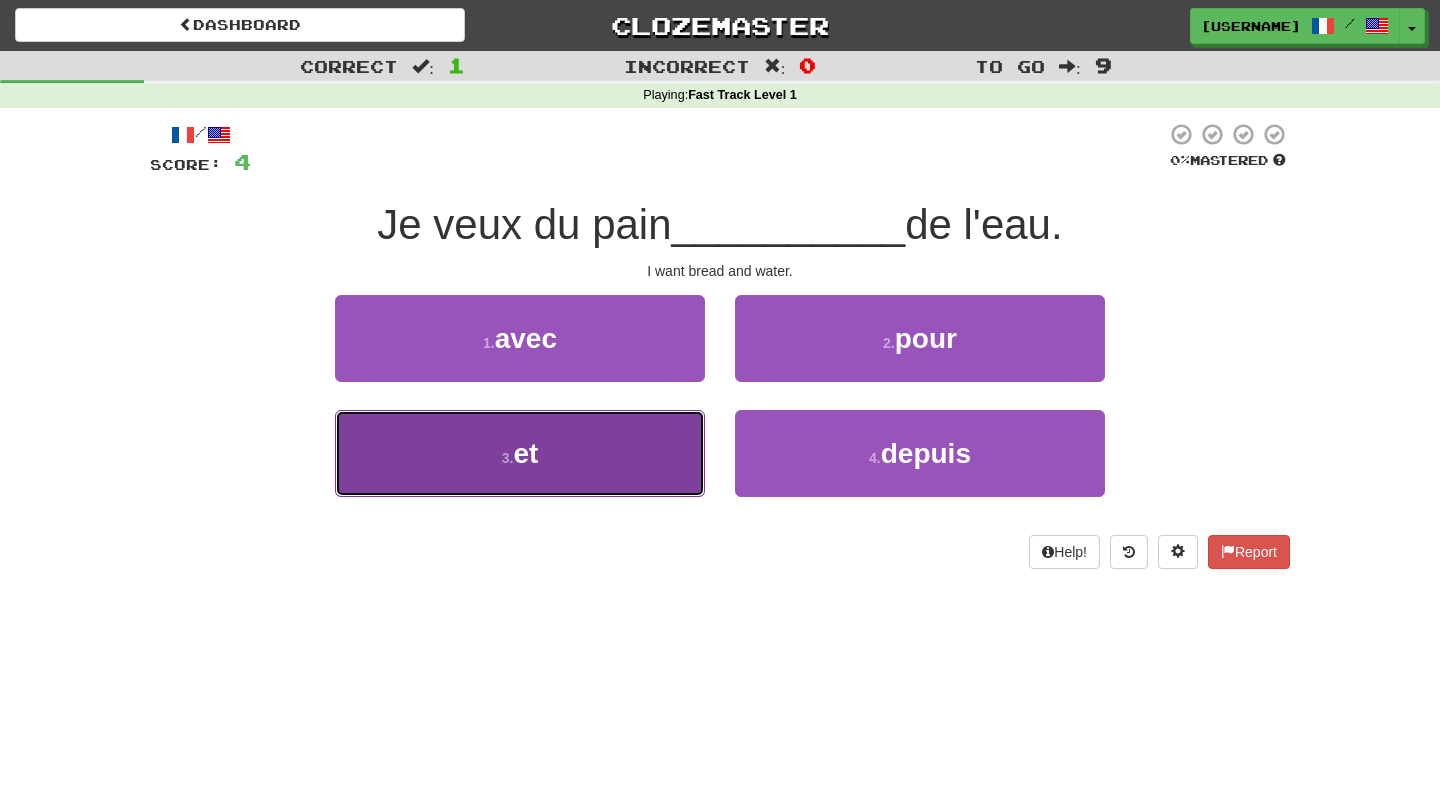 click on "3 .  et" at bounding box center [520, 453] 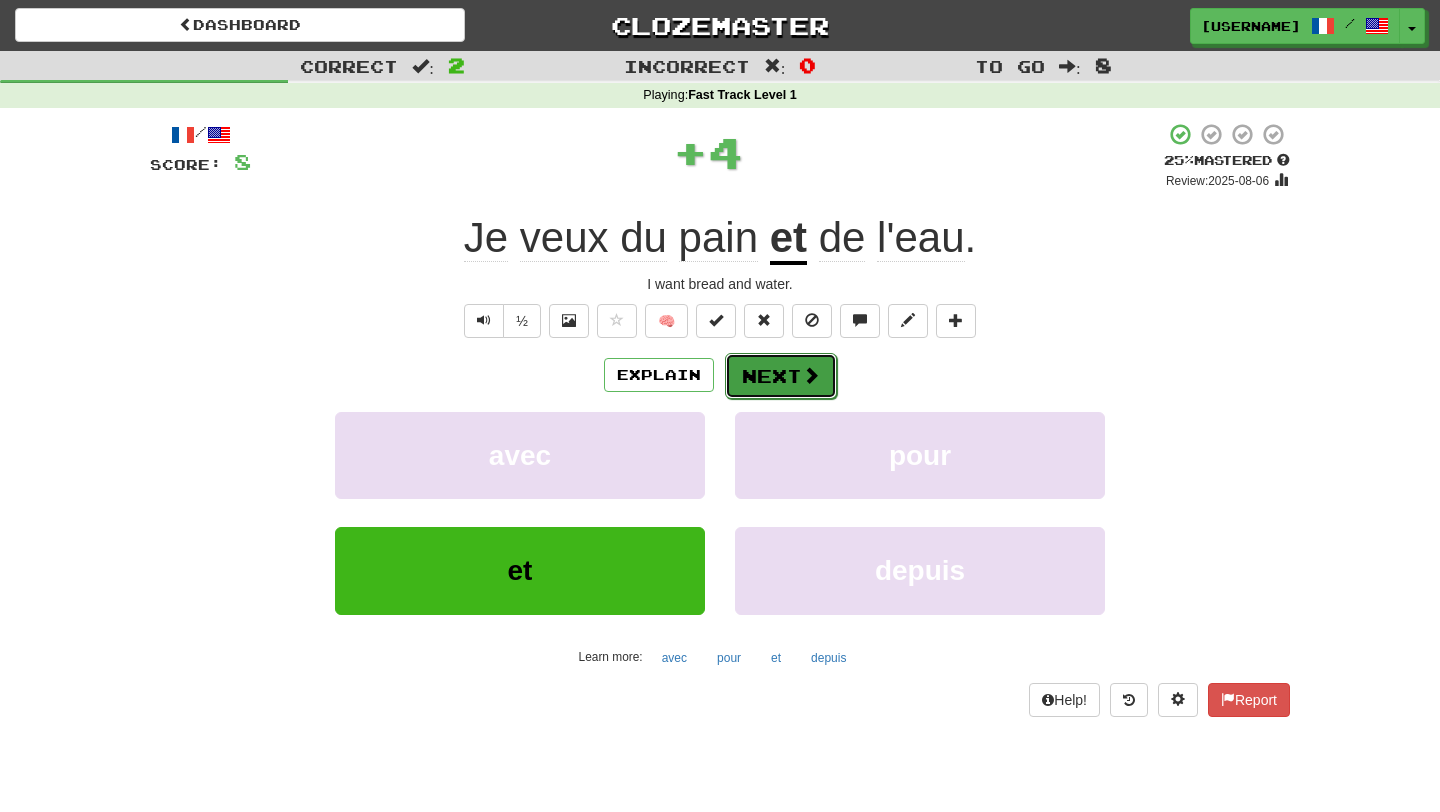 click on "Next" at bounding box center [781, 376] 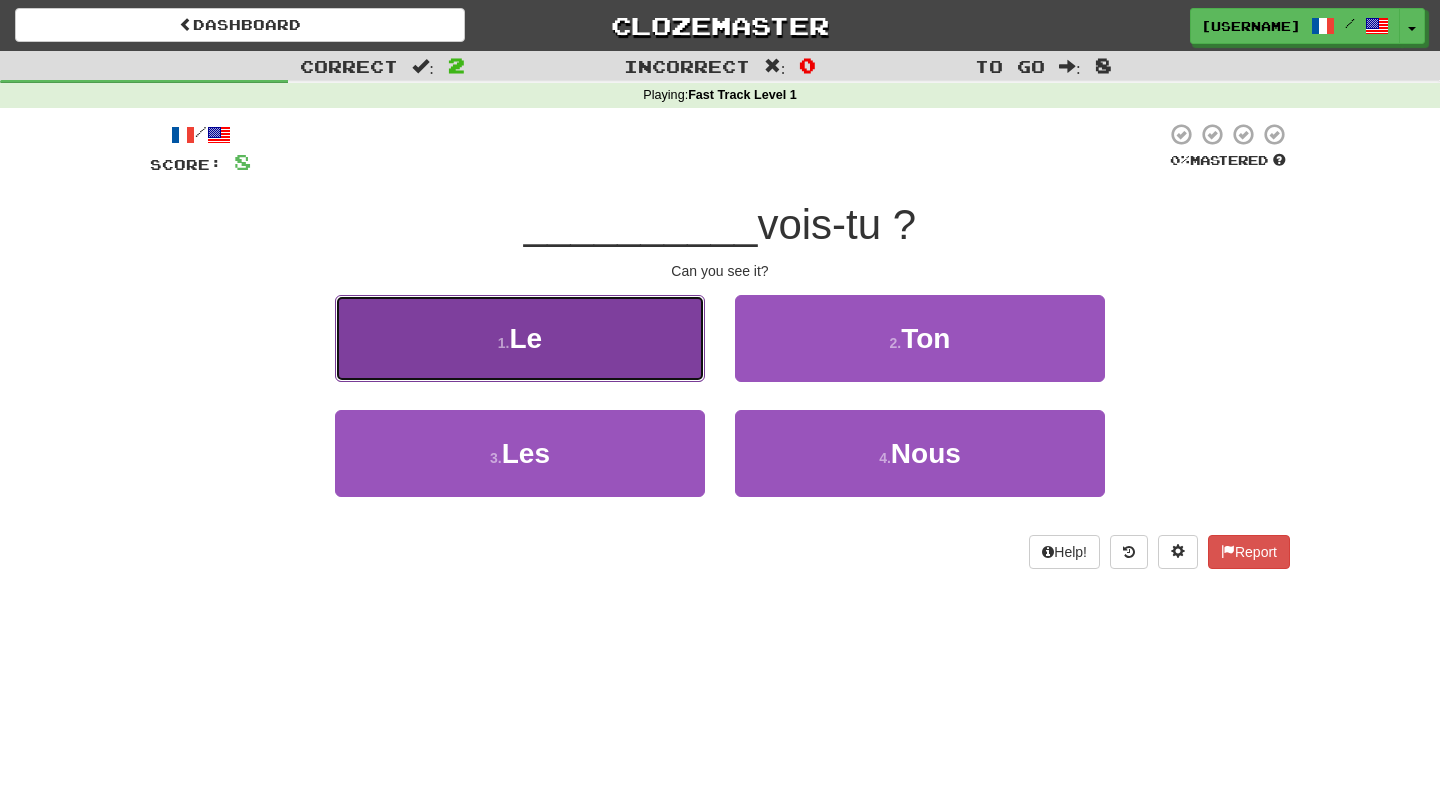 click on "1 .  Le" at bounding box center (520, 338) 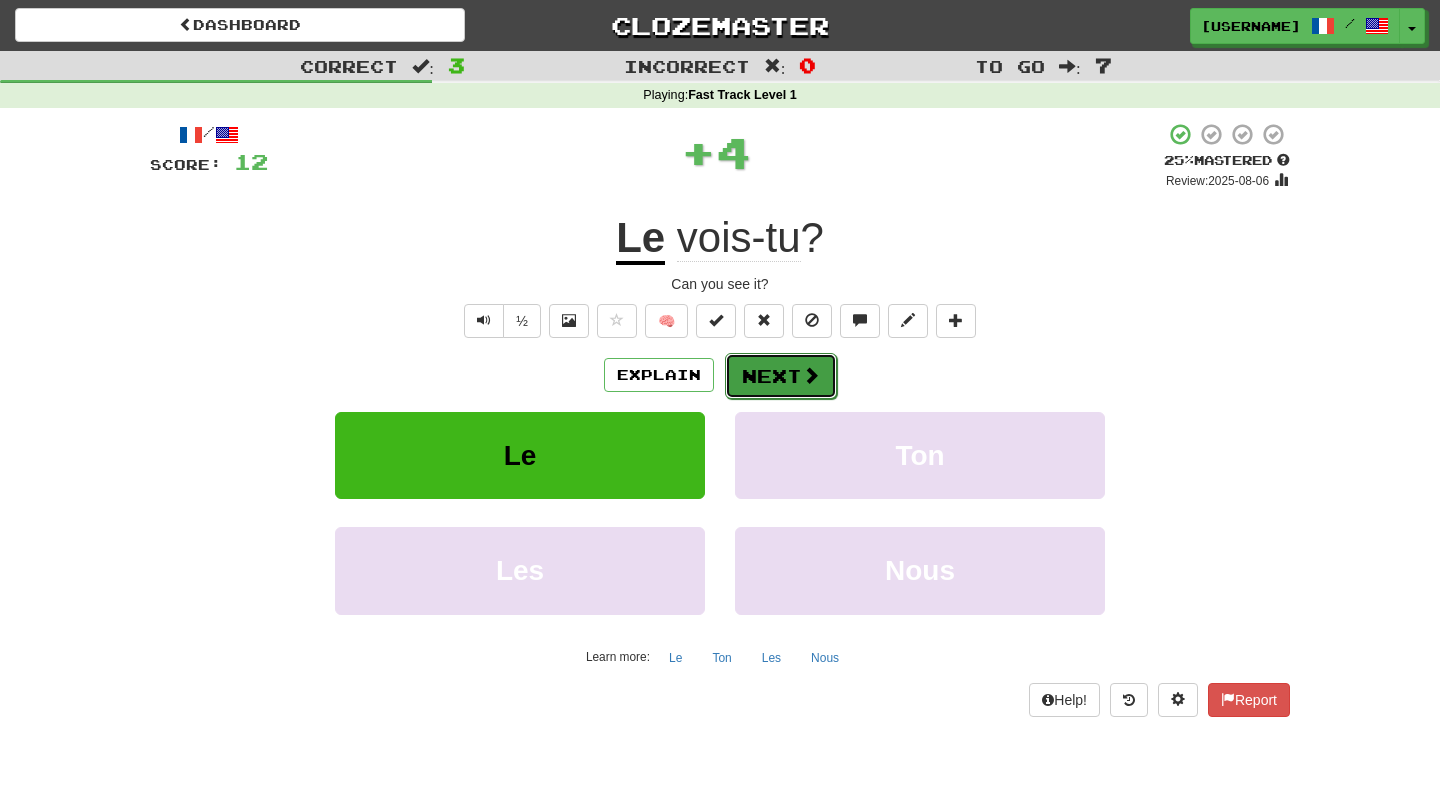 click at bounding box center (811, 375) 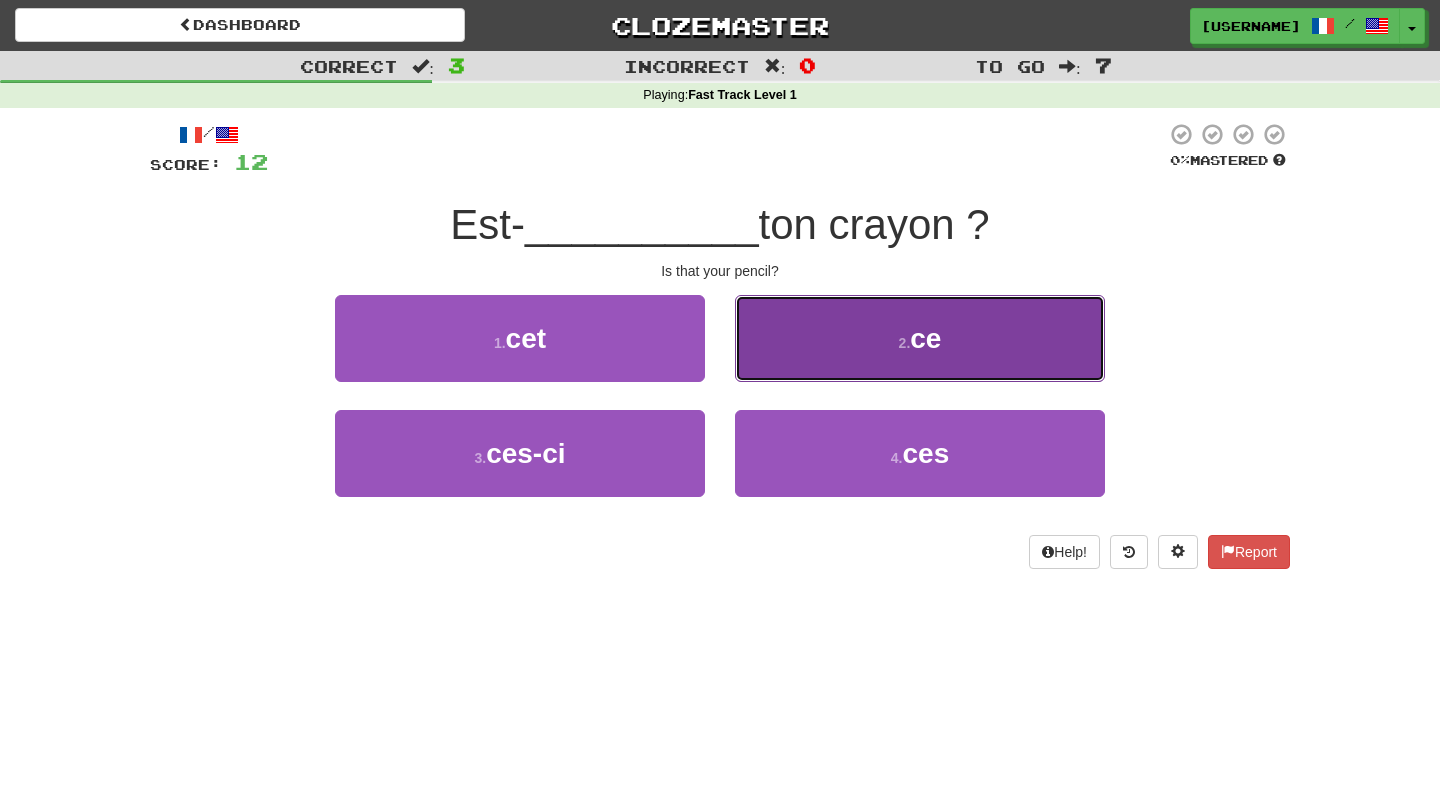 click on "2 .  ce" at bounding box center (920, 338) 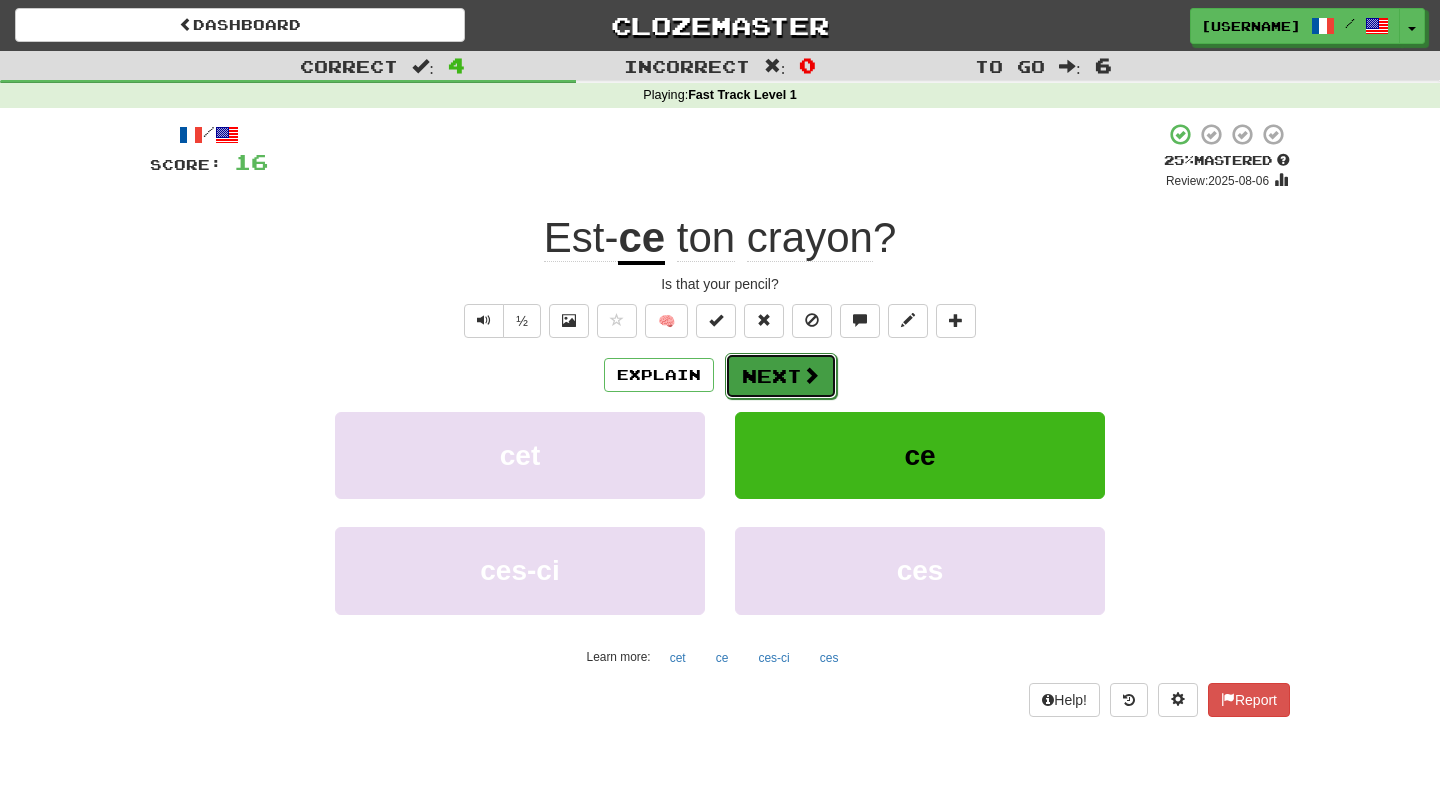 click on "Next" at bounding box center (781, 376) 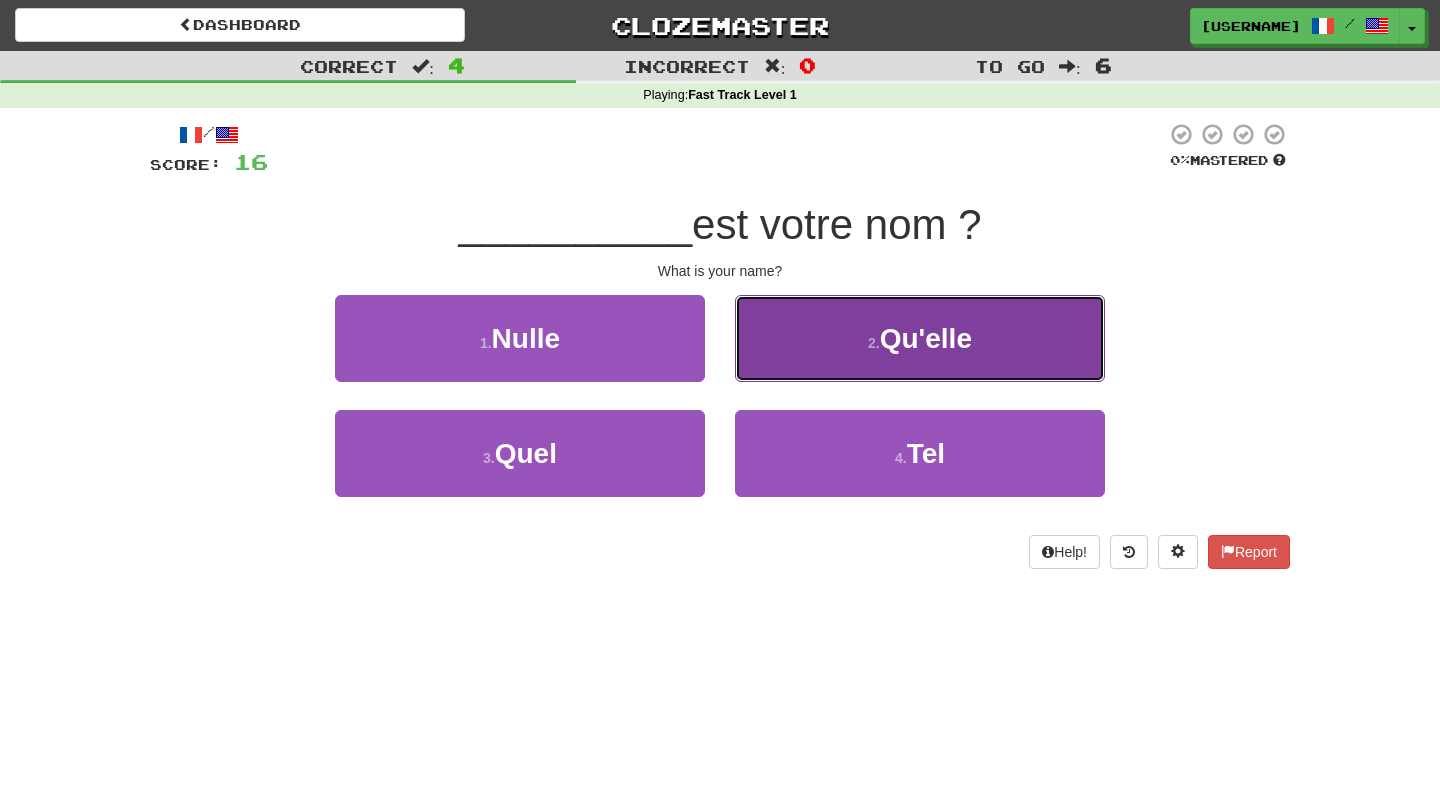 click on "2 ." at bounding box center (874, 343) 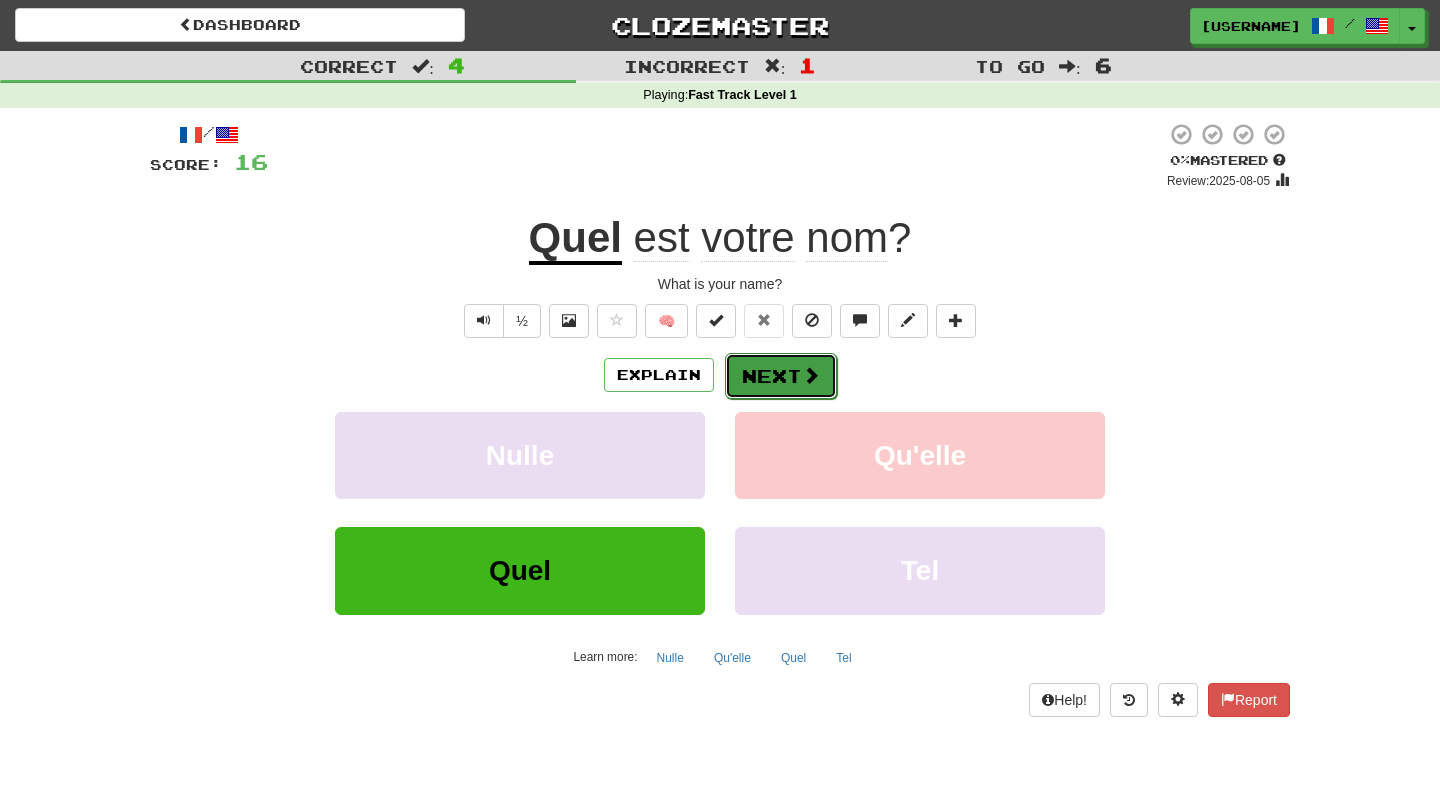 click on "Next" at bounding box center [781, 376] 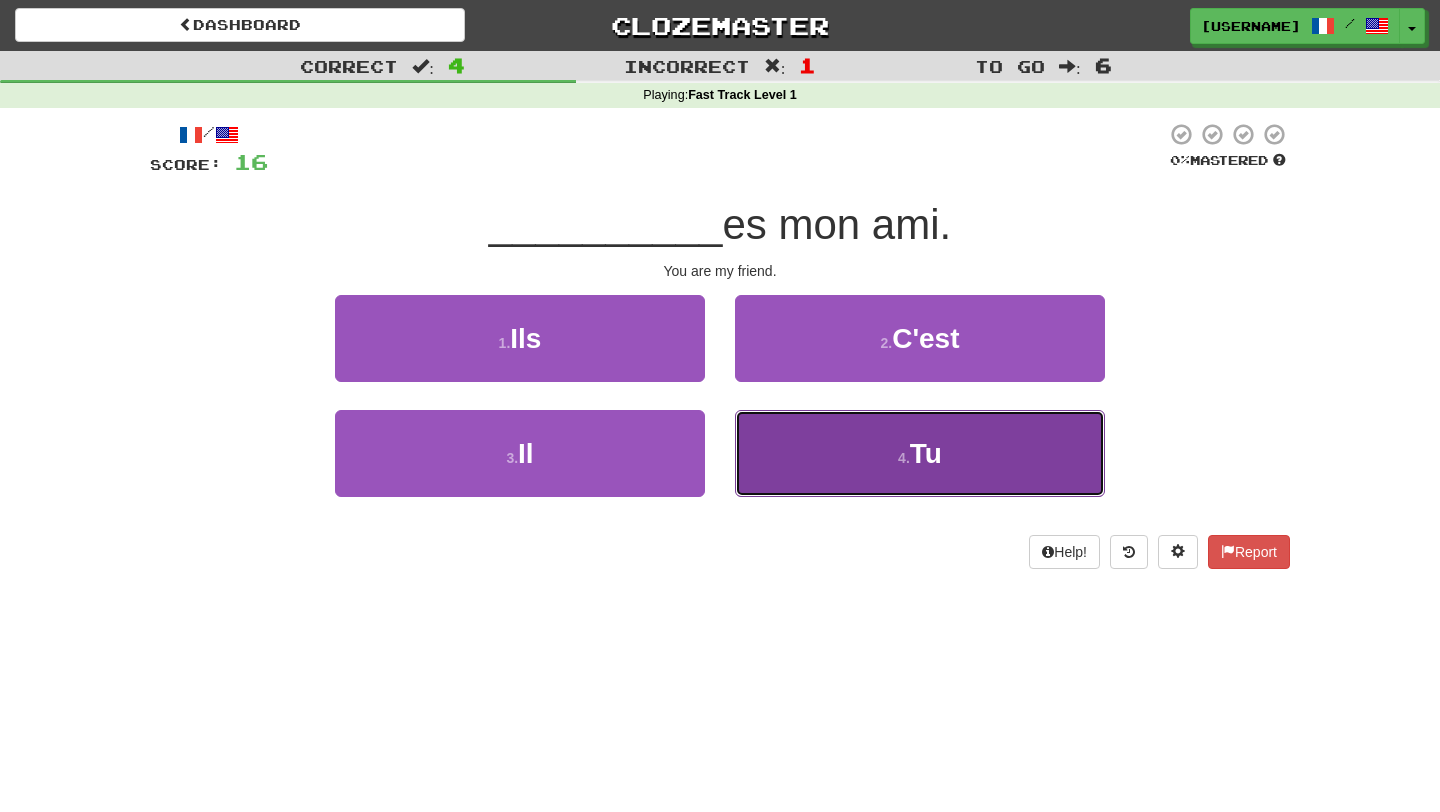 click on "4 .  Tu" at bounding box center (920, 453) 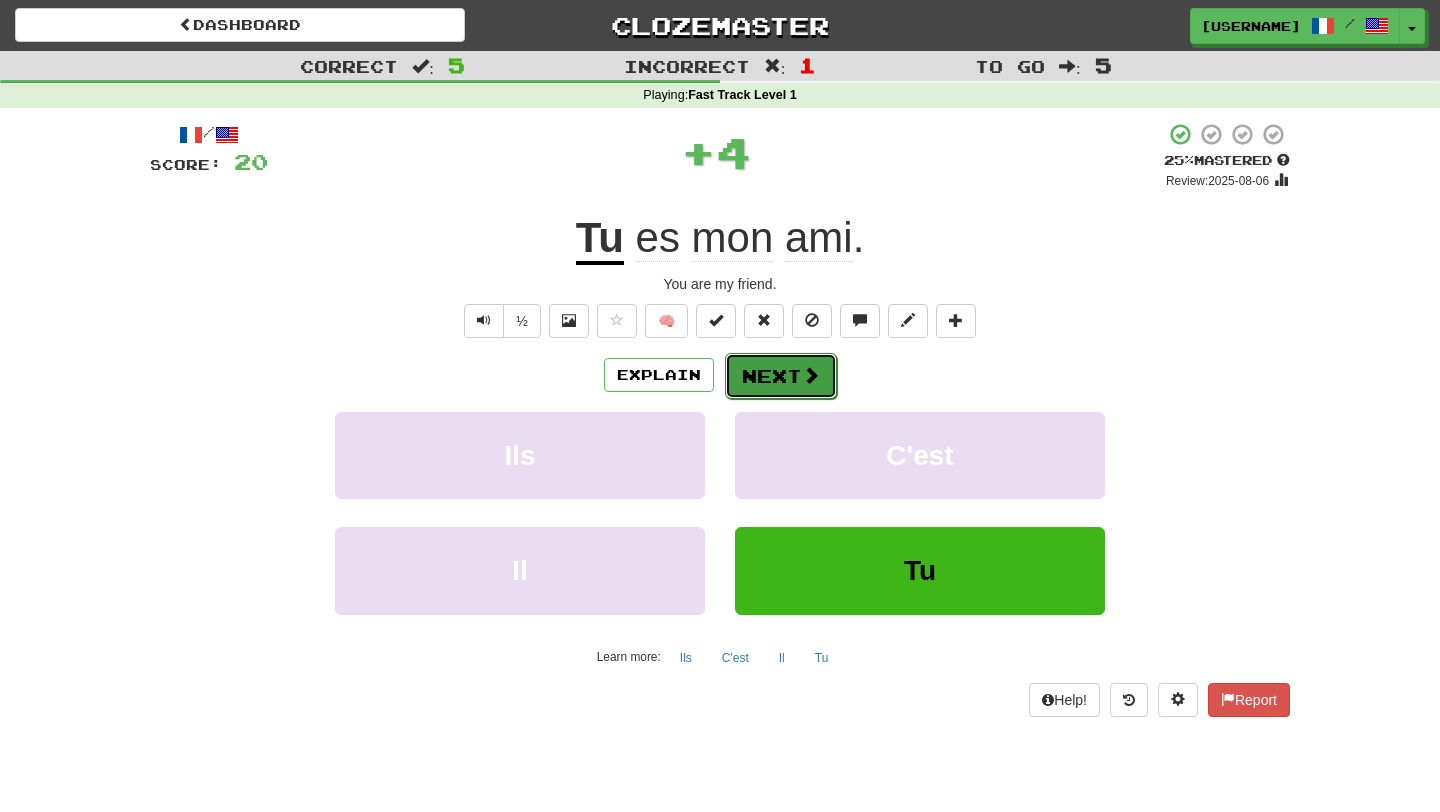 click at bounding box center (811, 375) 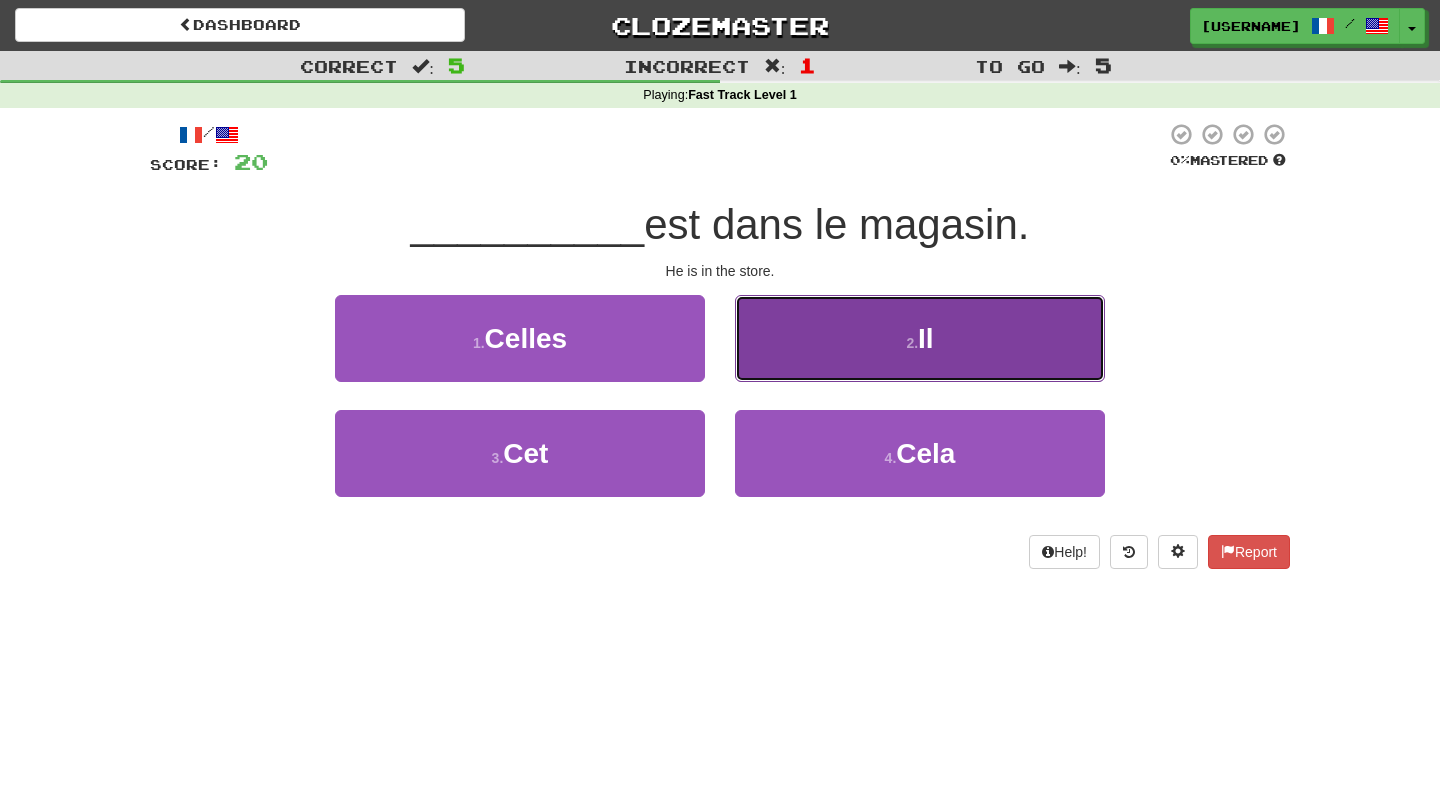 click on "Il" at bounding box center [926, 338] 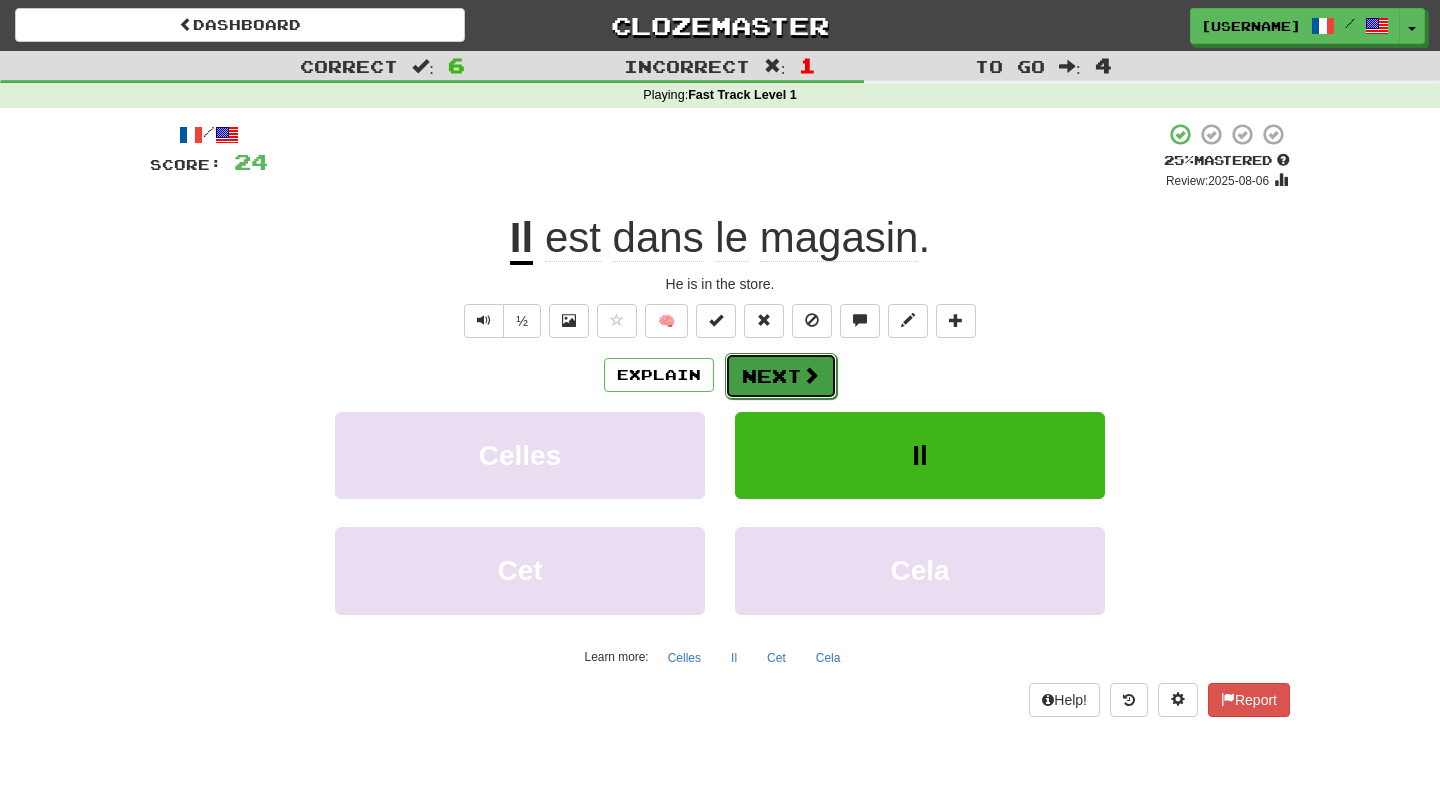 click at bounding box center (811, 375) 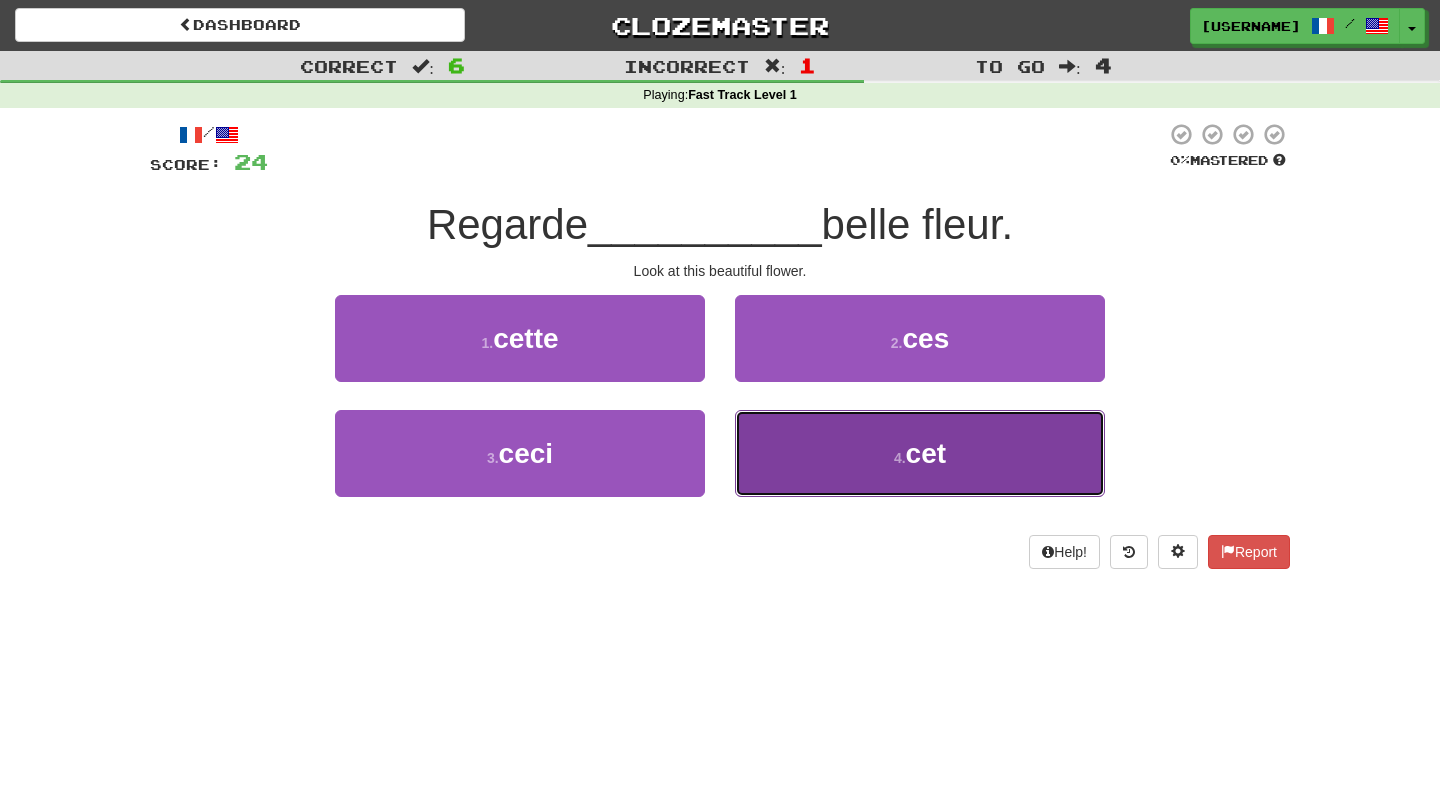 click on "4 .  cet" at bounding box center (920, 453) 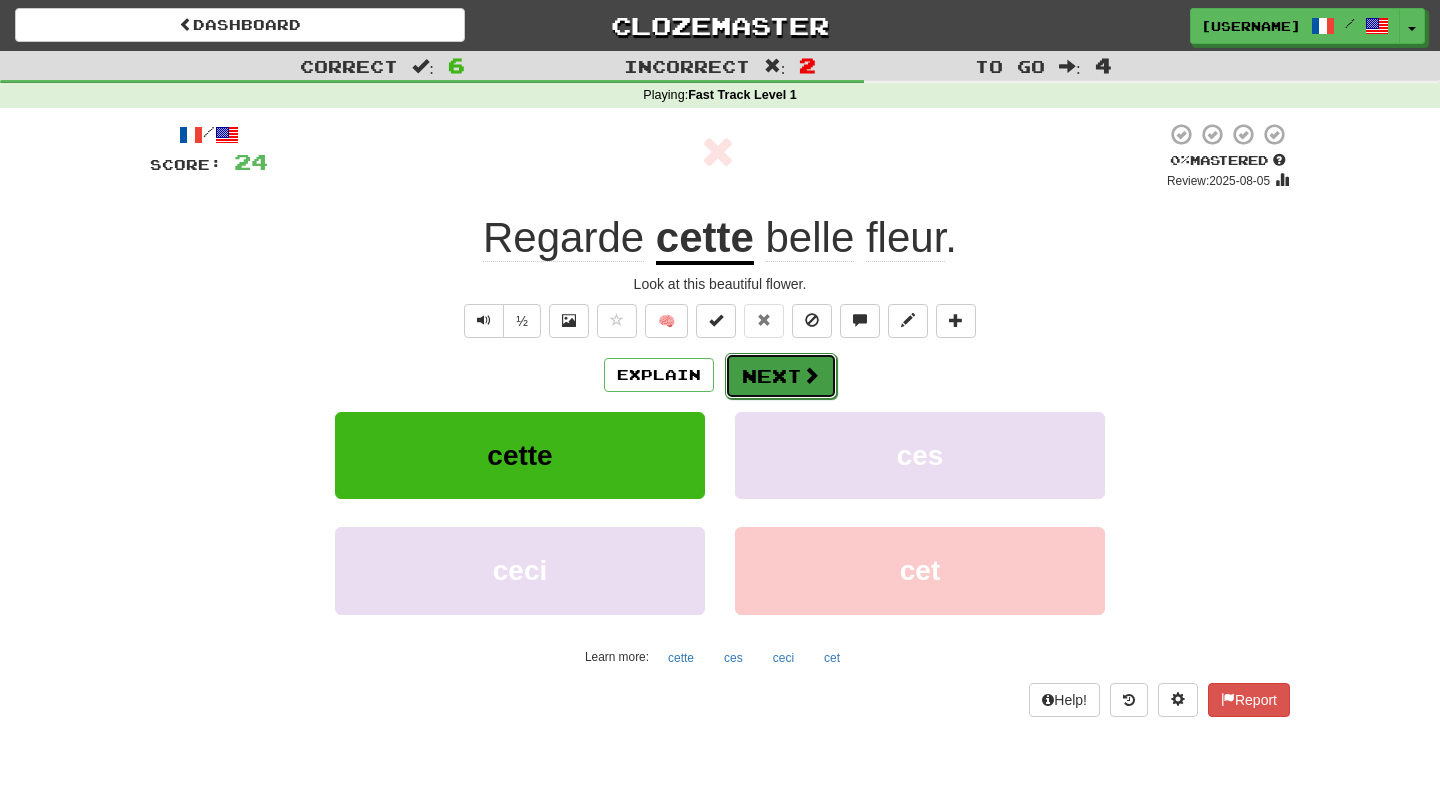 click on "Next" at bounding box center [781, 376] 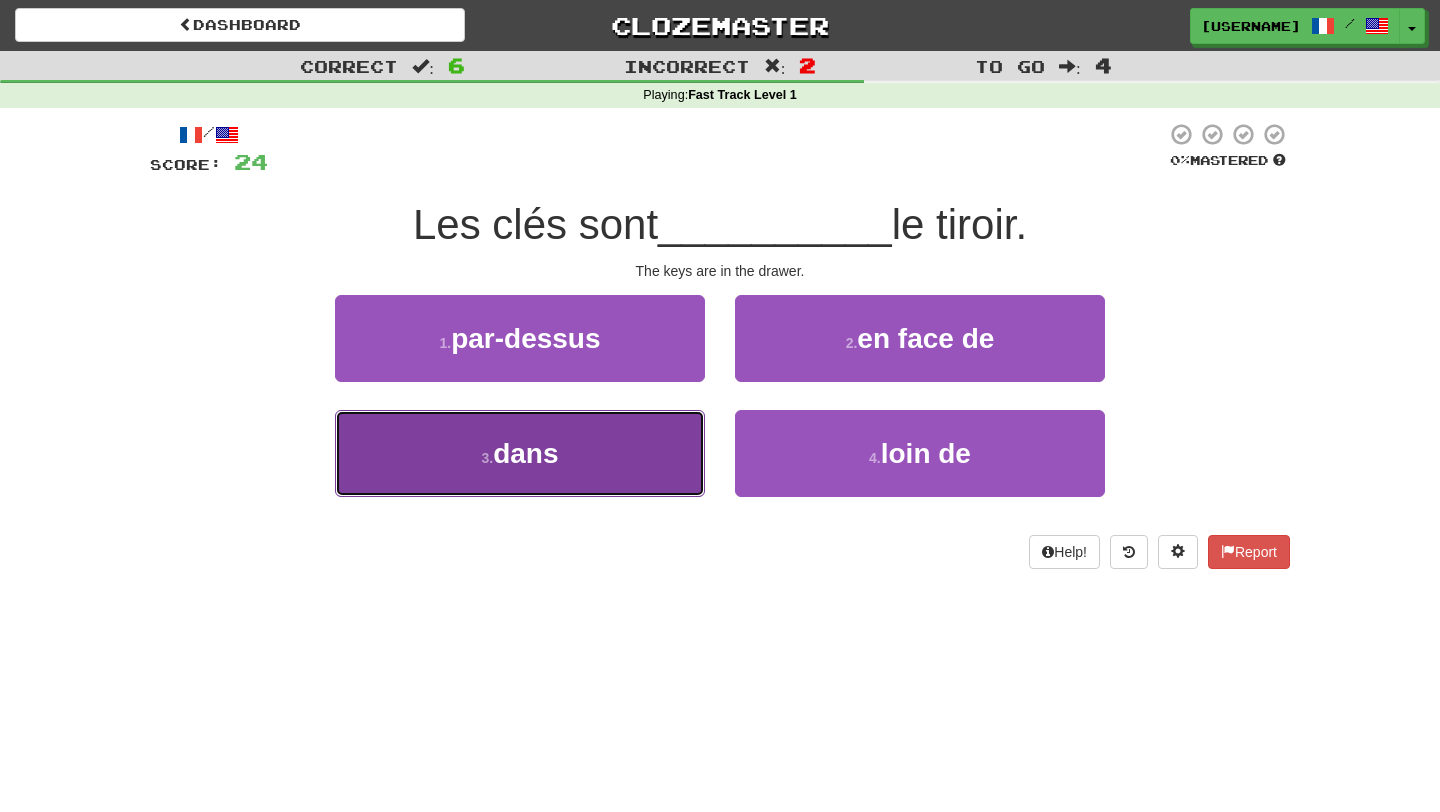 click on "3 .  dans" at bounding box center [520, 453] 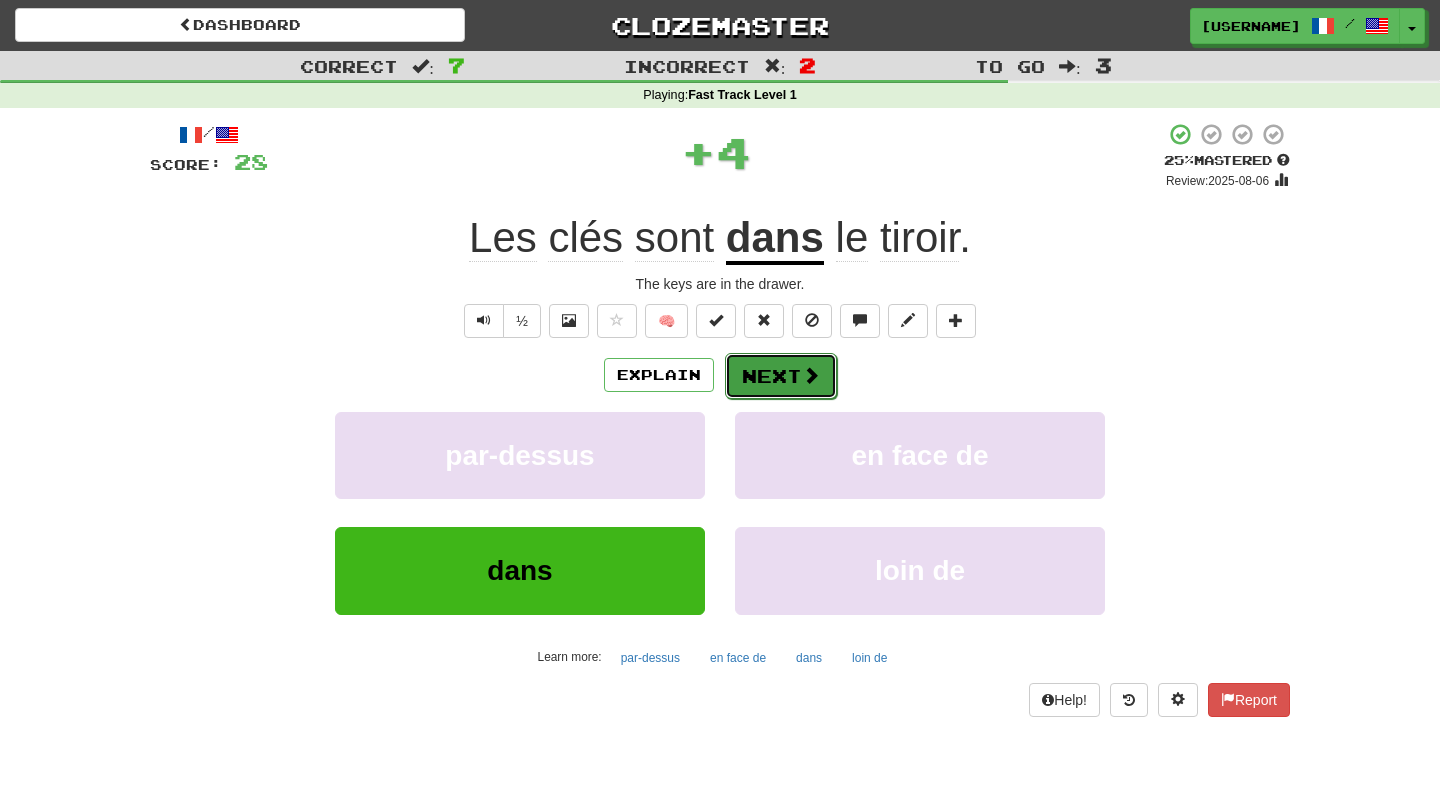 click at bounding box center [811, 375] 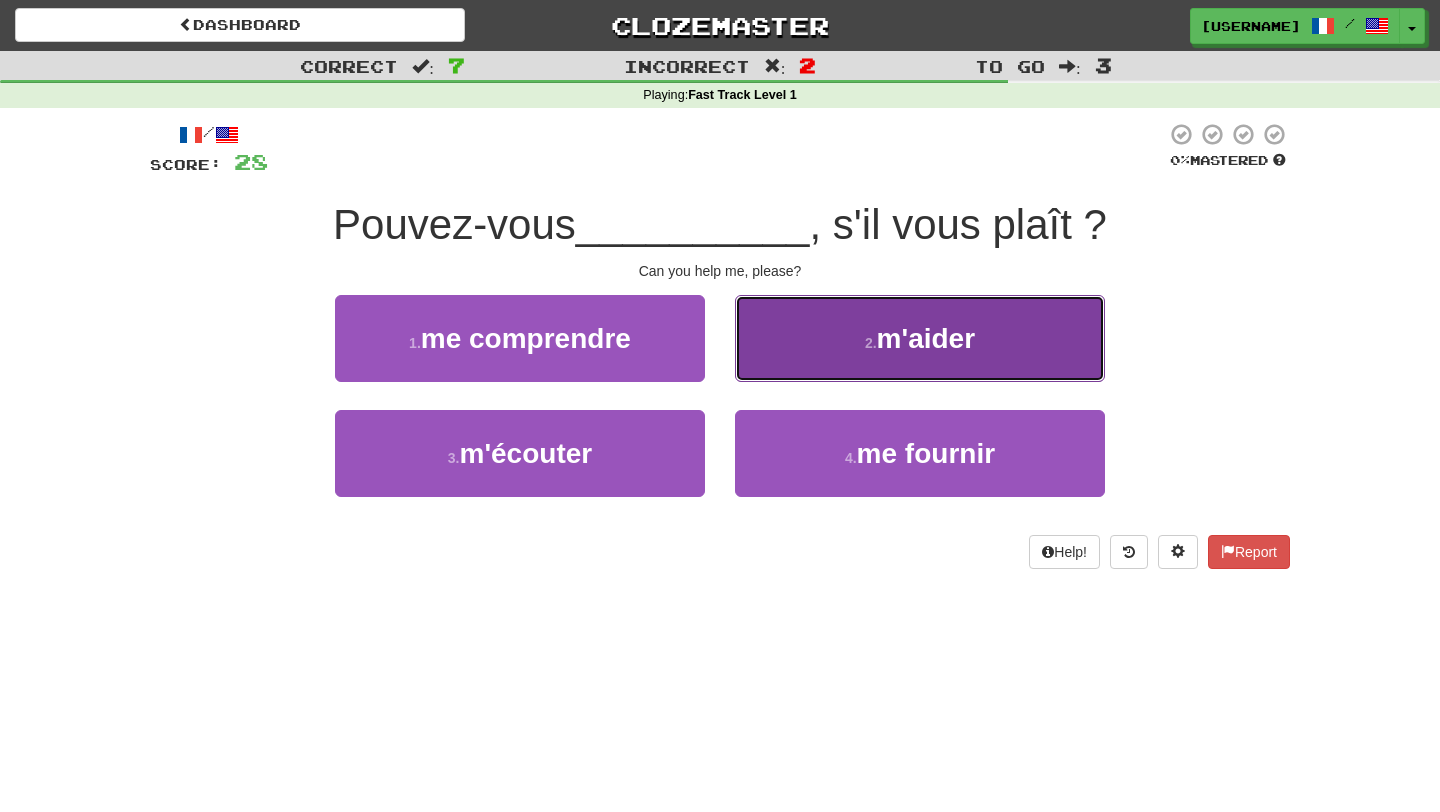 click on "m'aider" at bounding box center [926, 338] 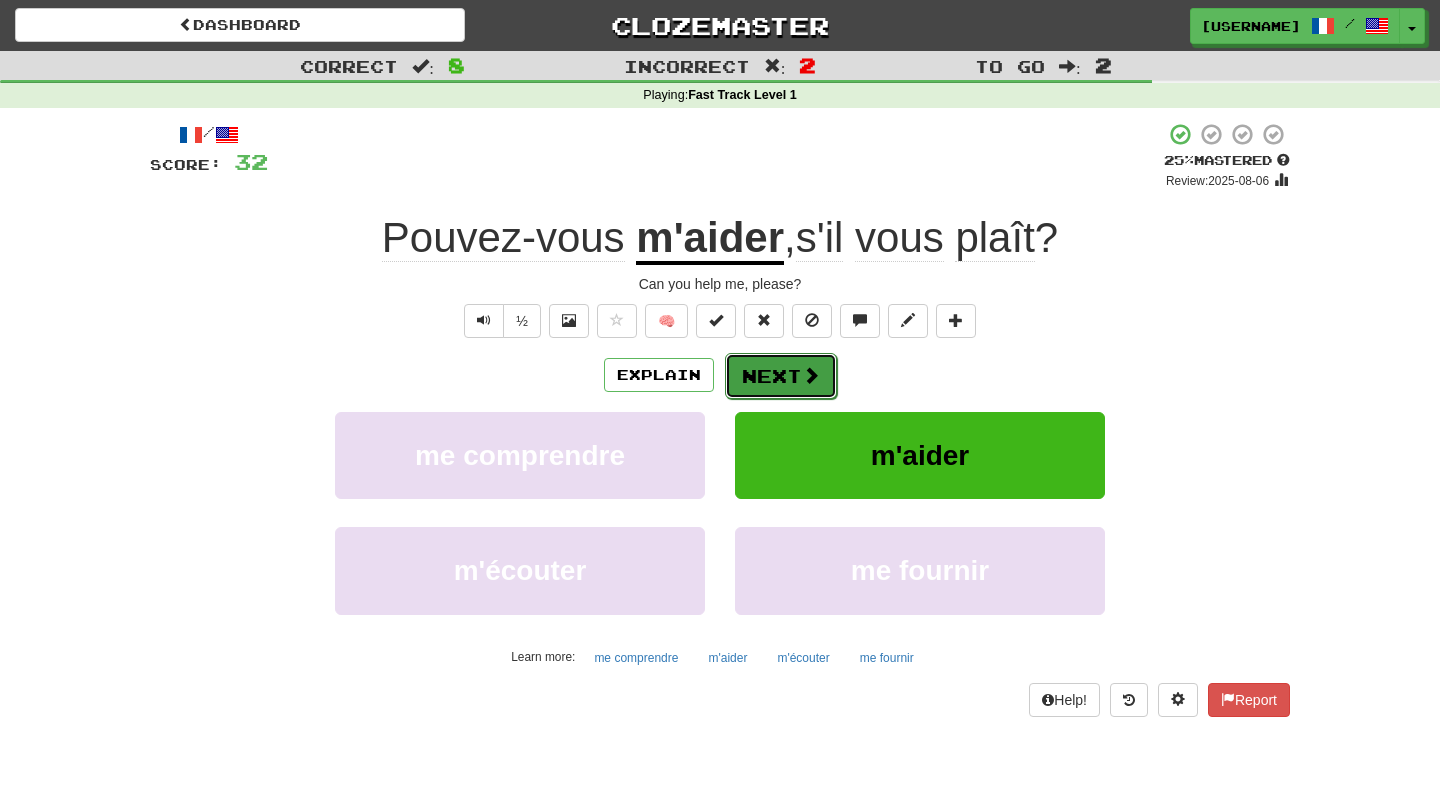 click on "Next" at bounding box center (781, 376) 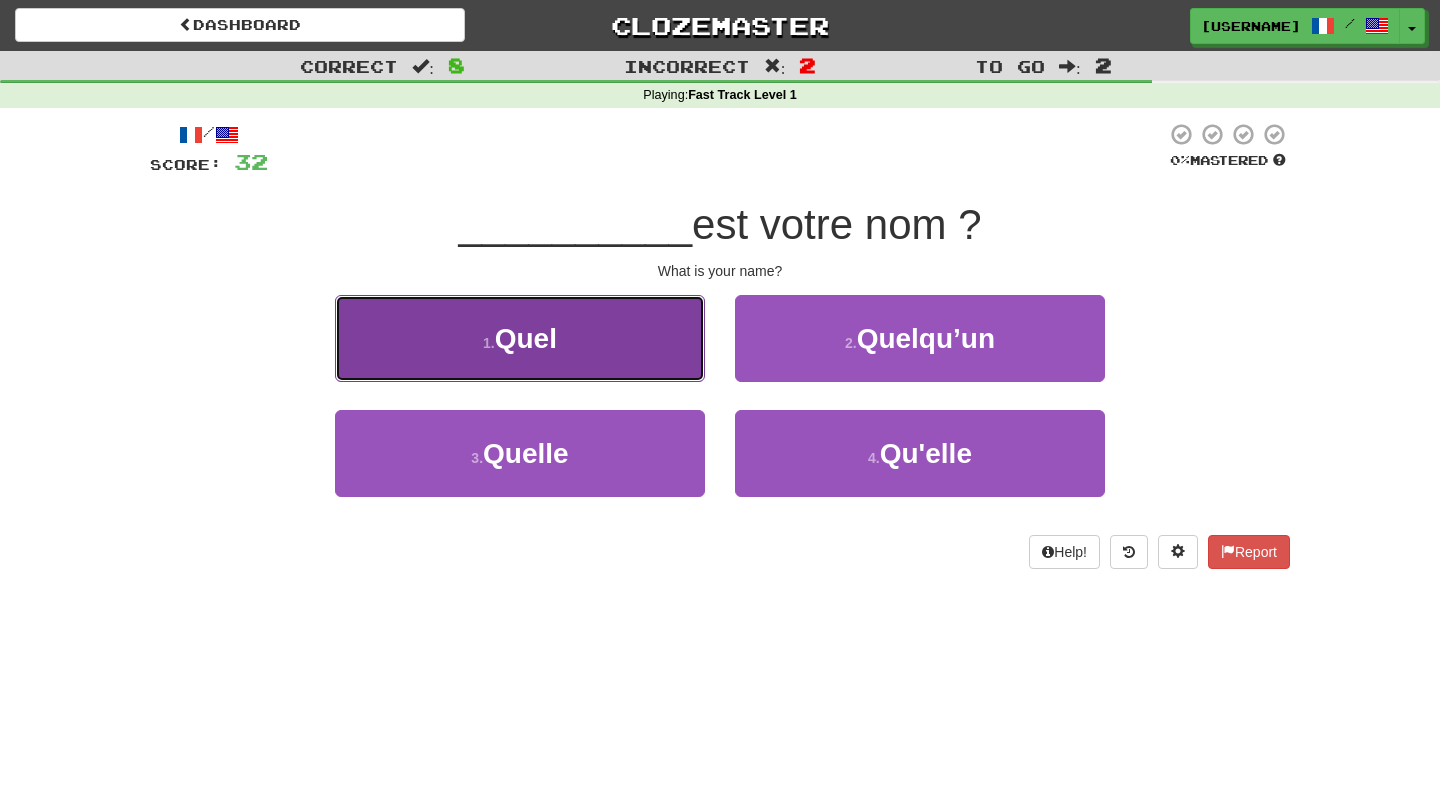 click on "1 .  Quel" at bounding box center [520, 338] 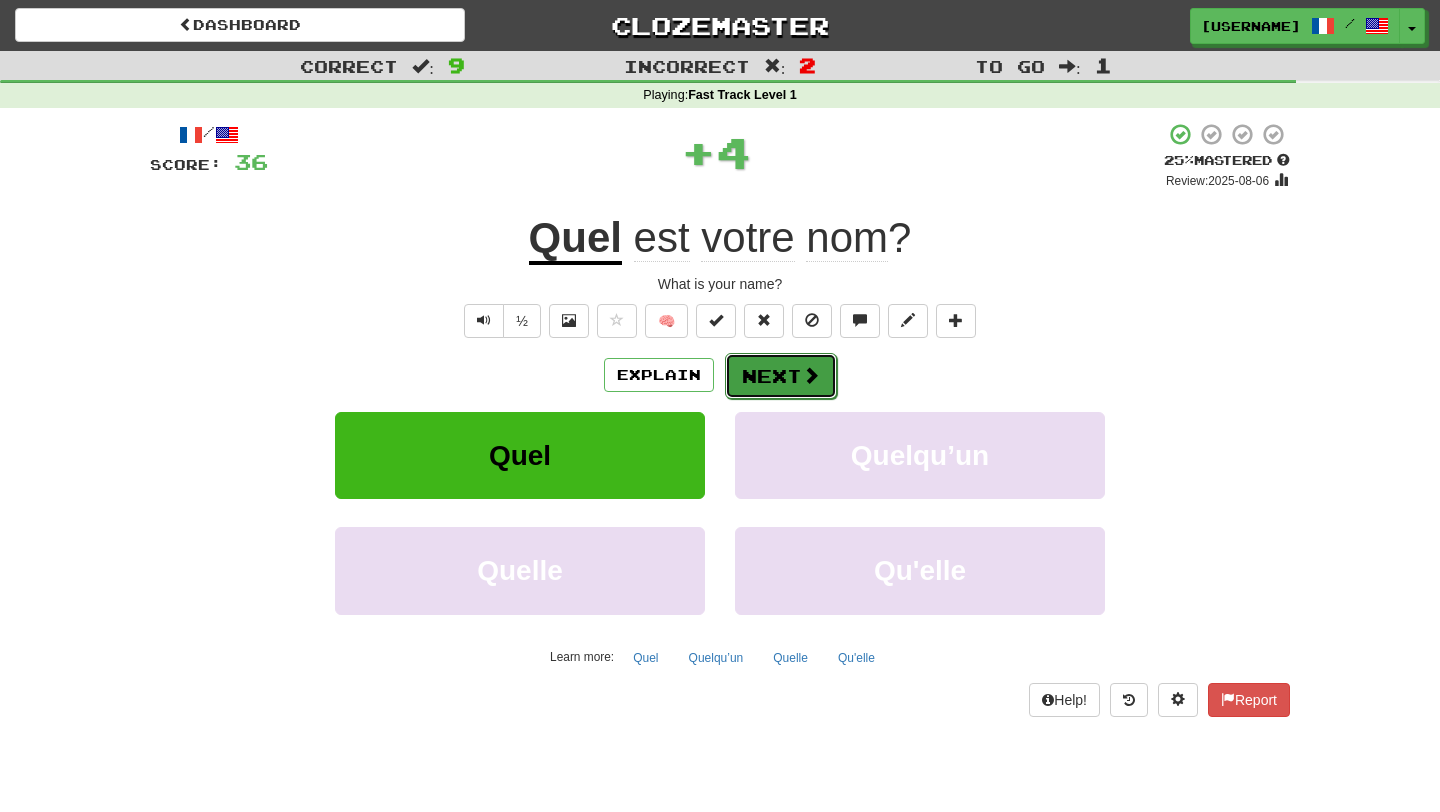 click on "Next" at bounding box center [781, 376] 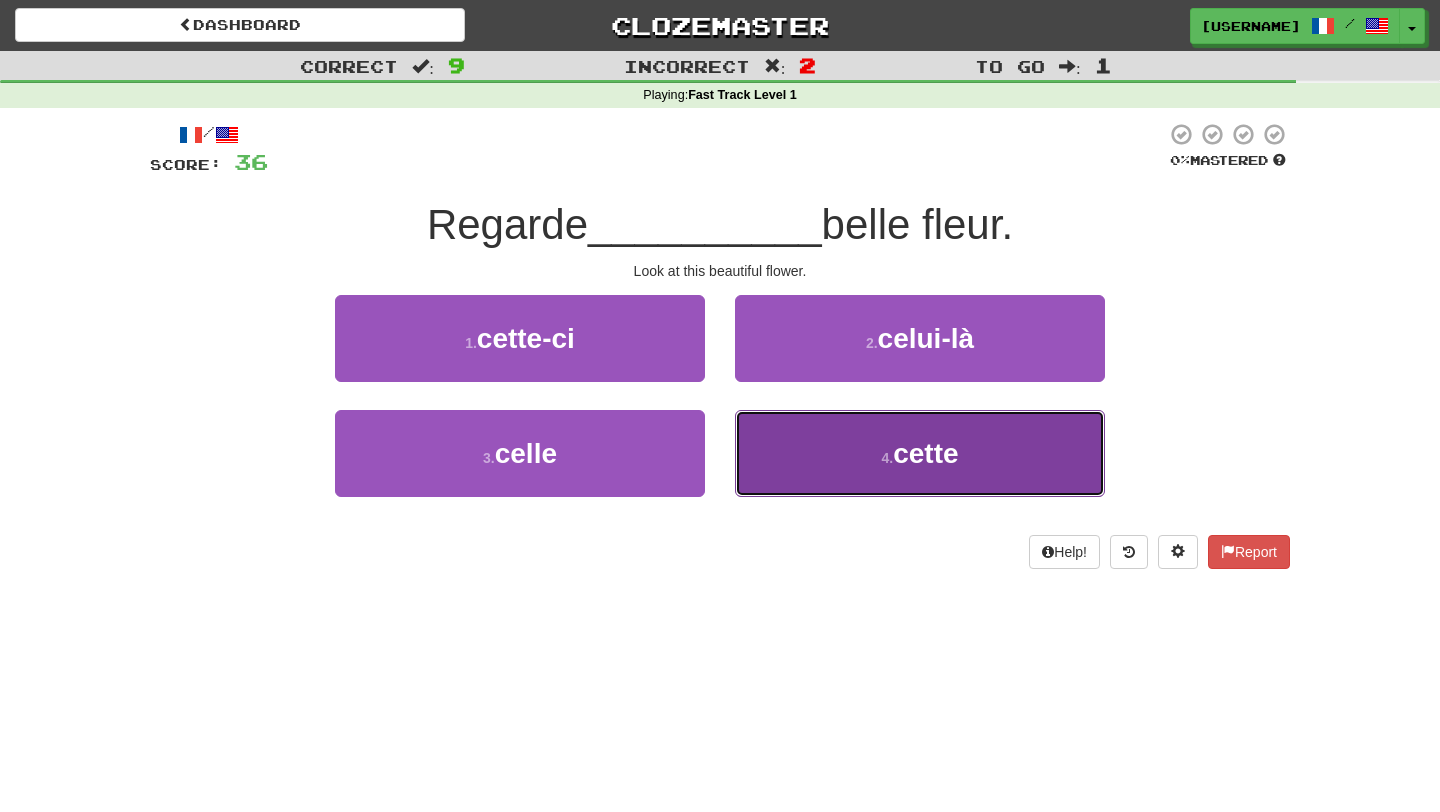click on "cette" at bounding box center [925, 453] 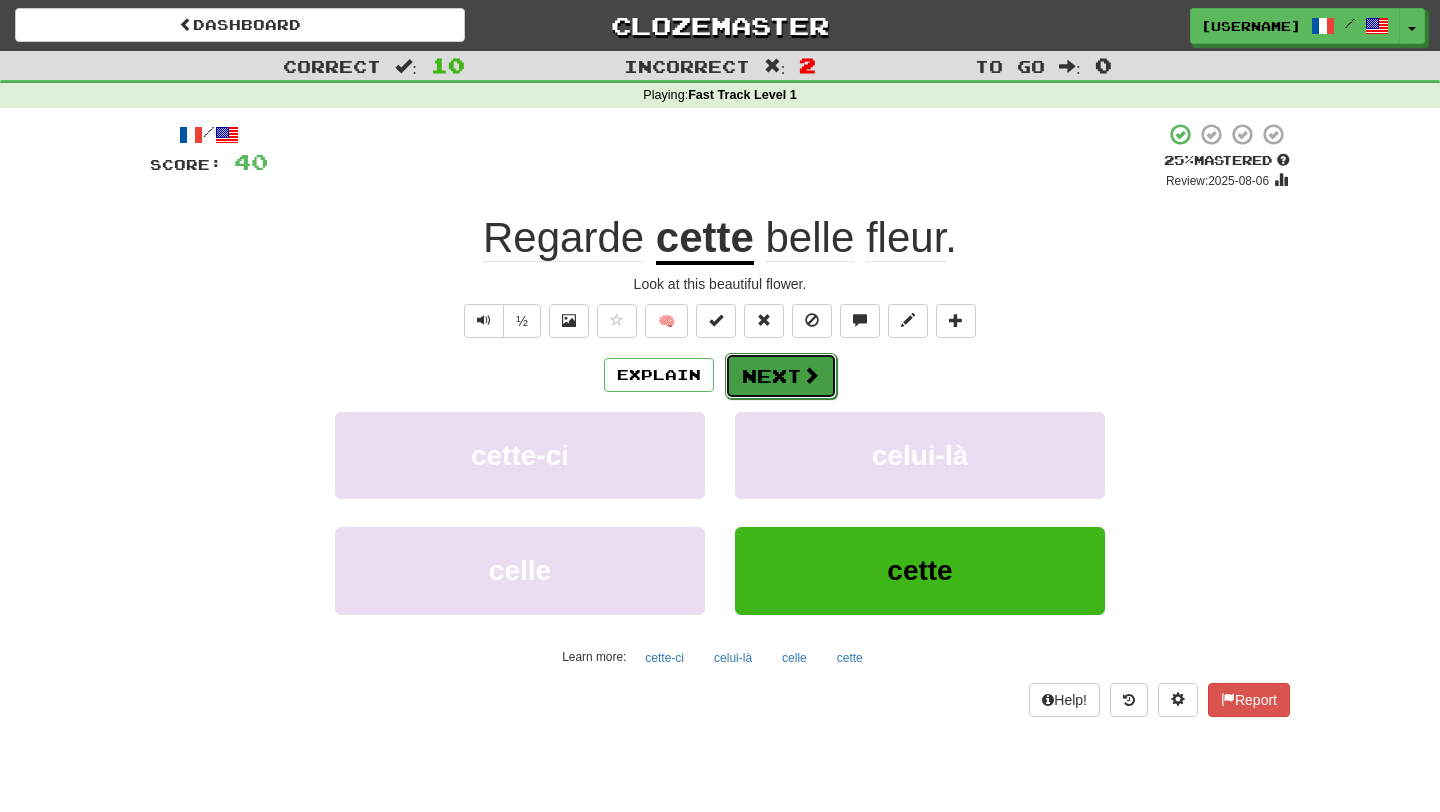click at bounding box center (811, 375) 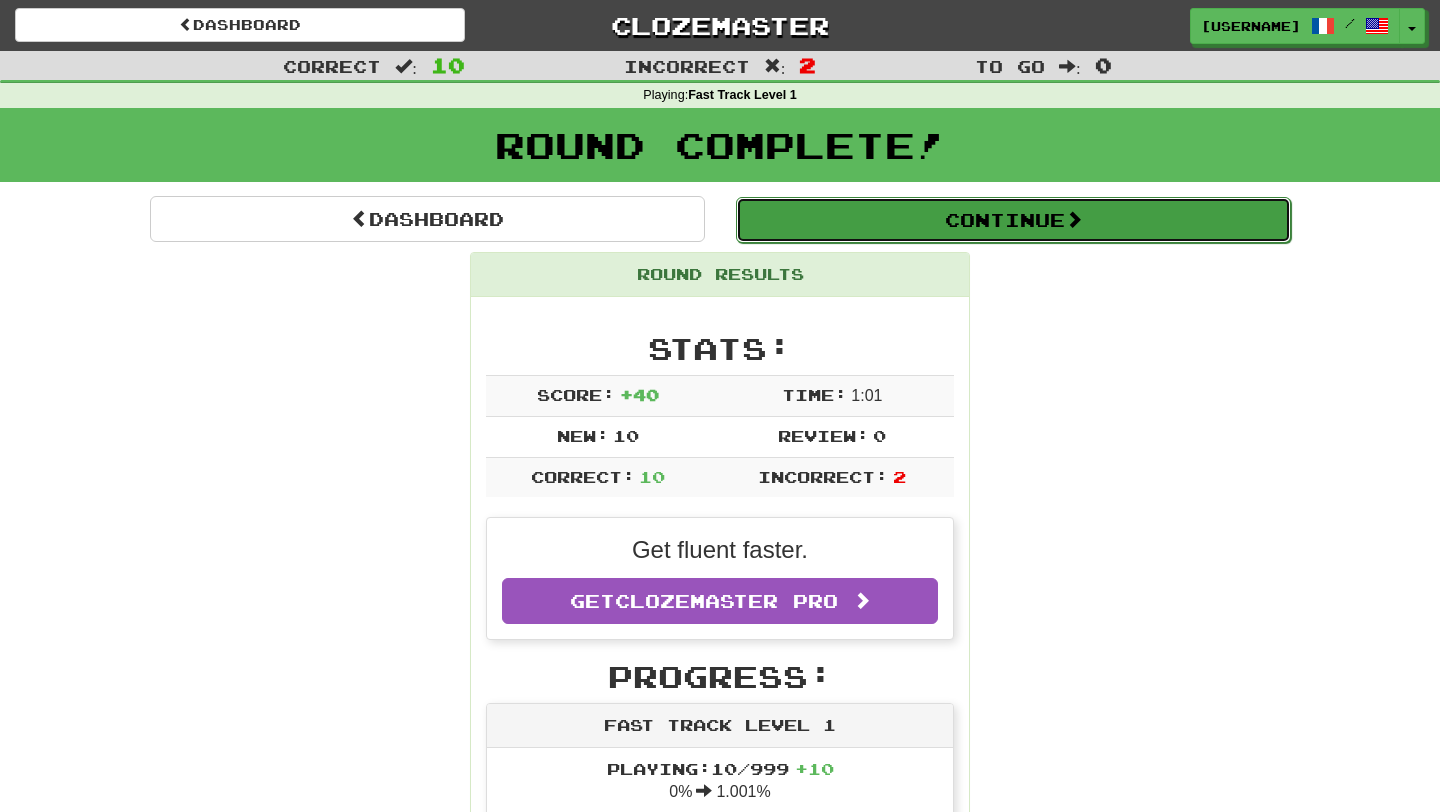 click on "Continue" at bounding box center [1013, 220] 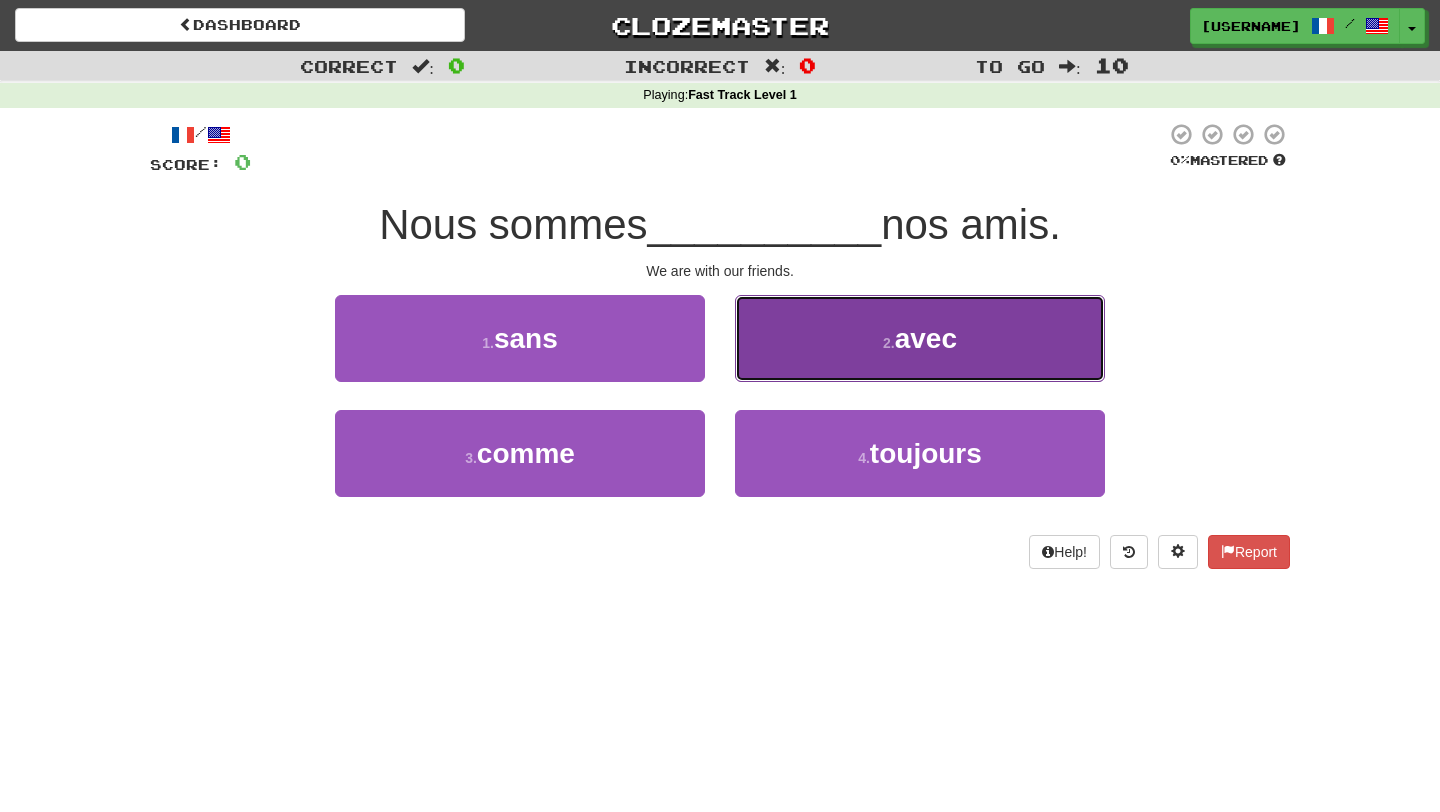 click on "2 .  avec" at bounding box center [920, 338] 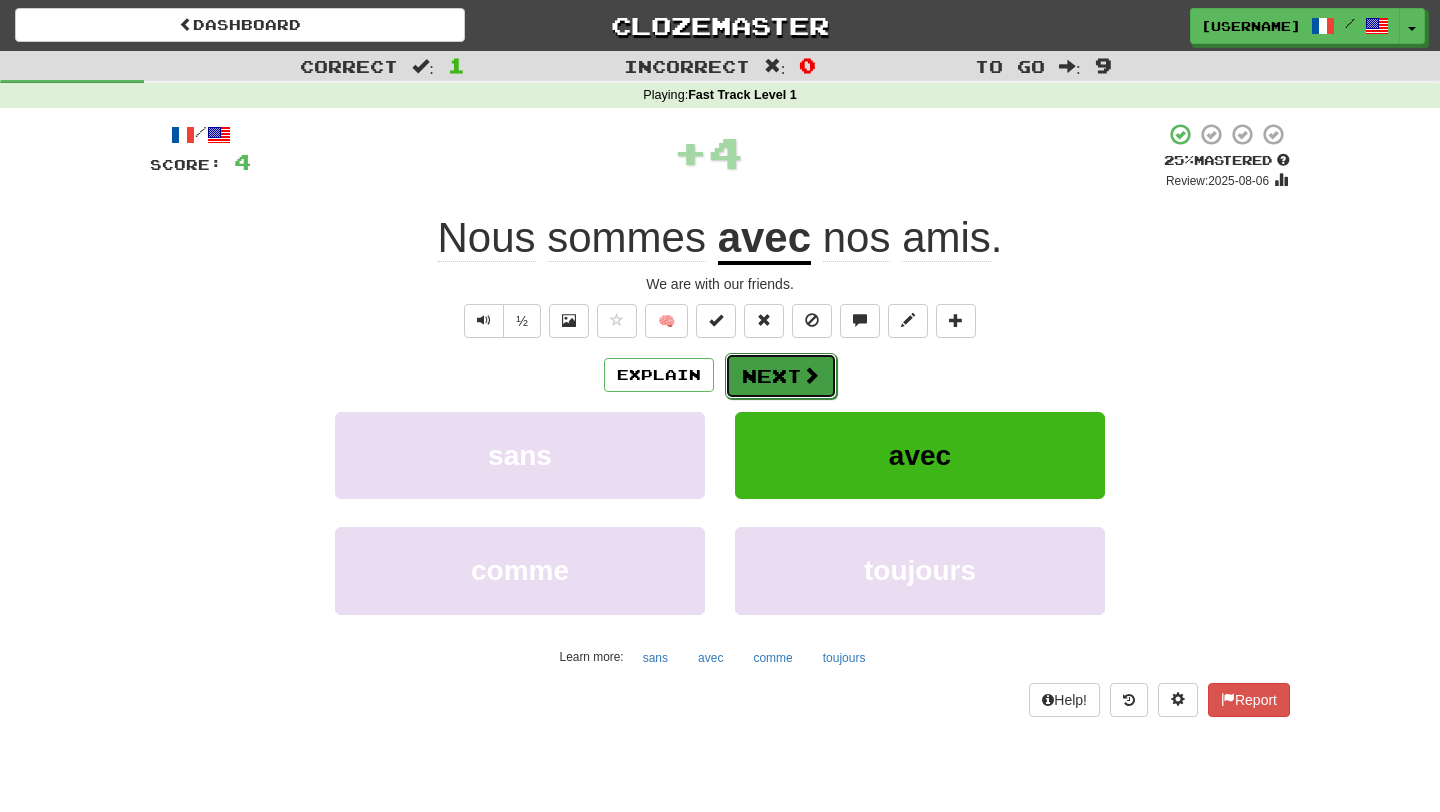 click on "Next" at bounding box center [781, 376] 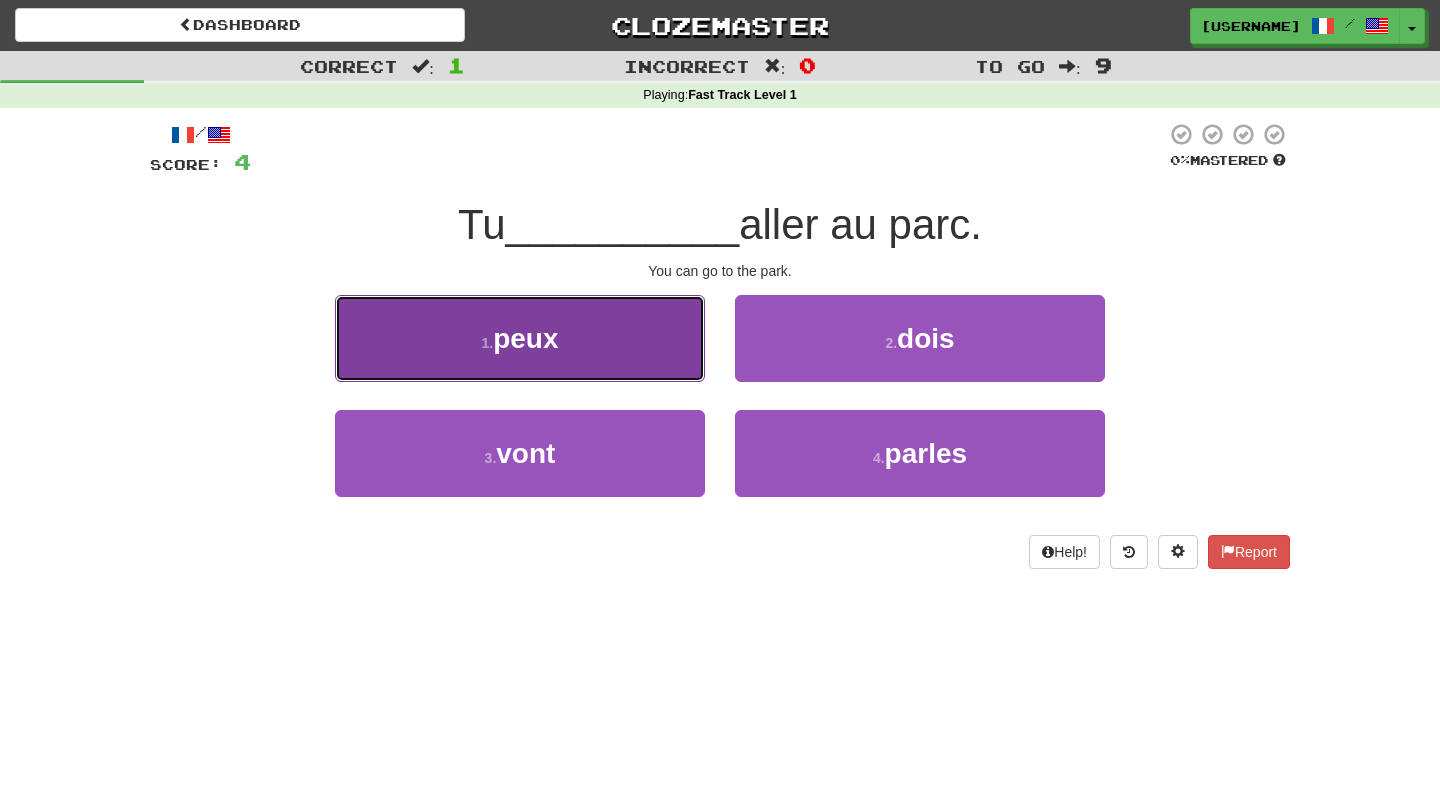 click on "1 .  peux" at bounding box center (520, 338) 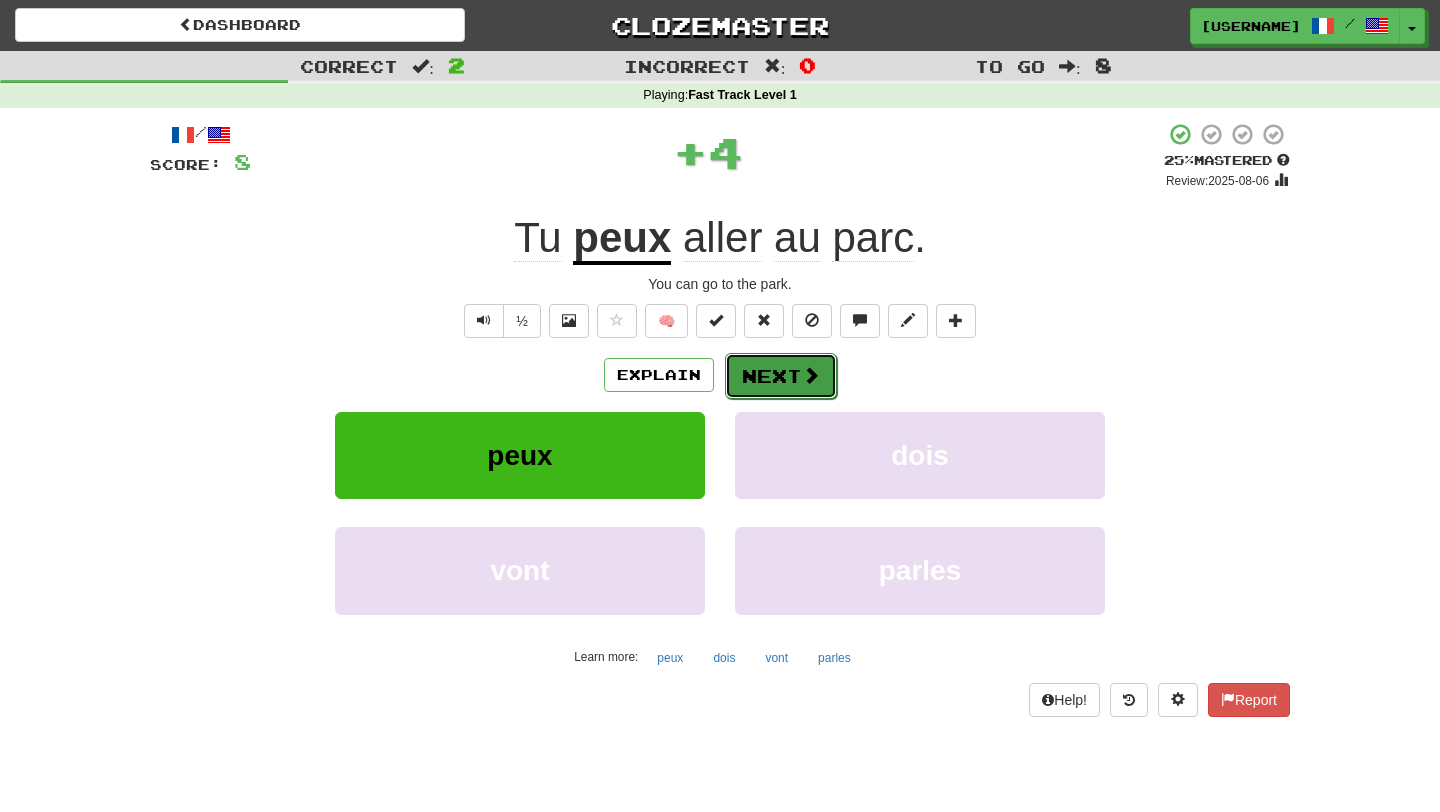 click on "Next" at bounding box center (781, 376) 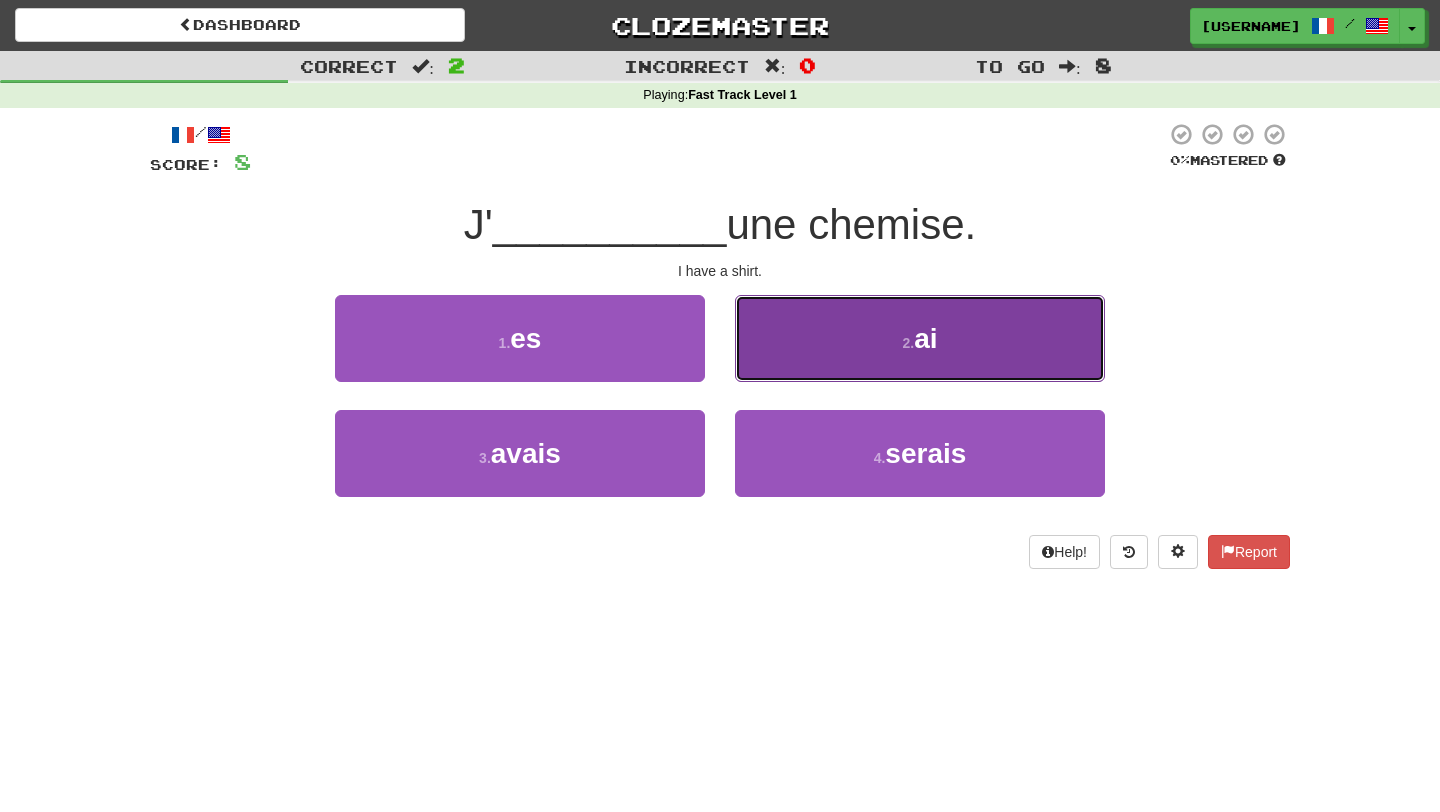 click on "2 .  ai" at bounding box center [920, 338] 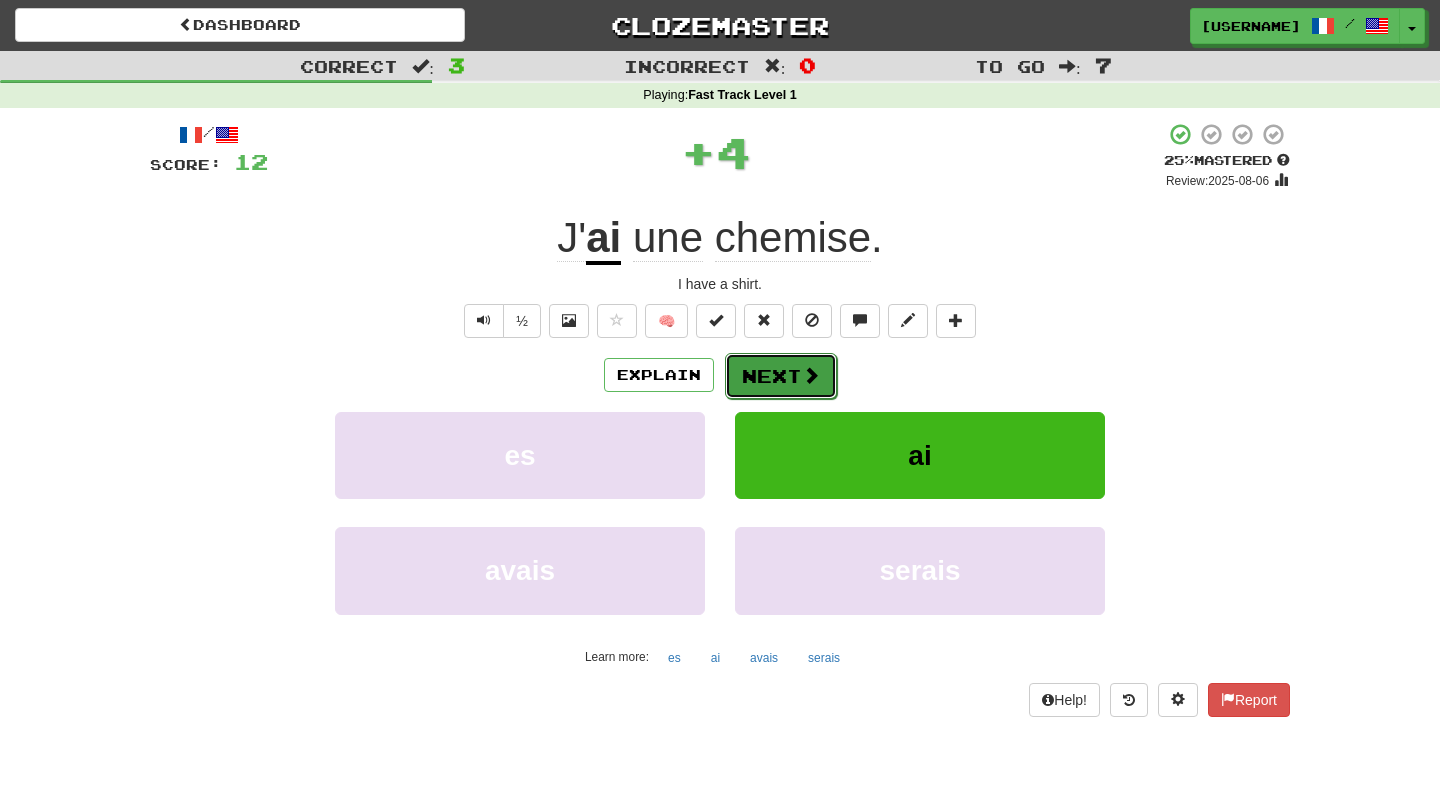 click on "Next" at bounding box center [781, 376] 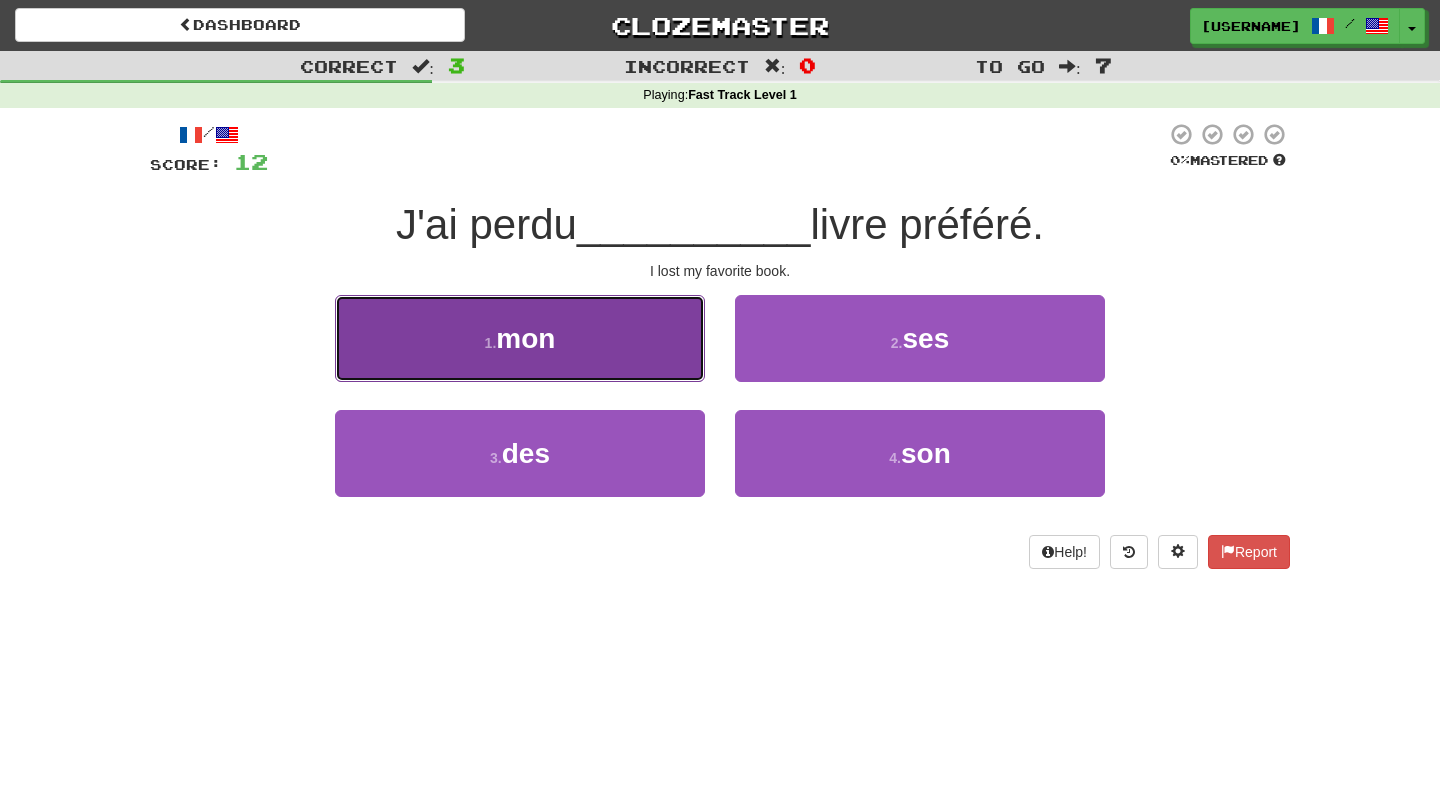 click on "1 .  mon" at bounding box center [520, 338] 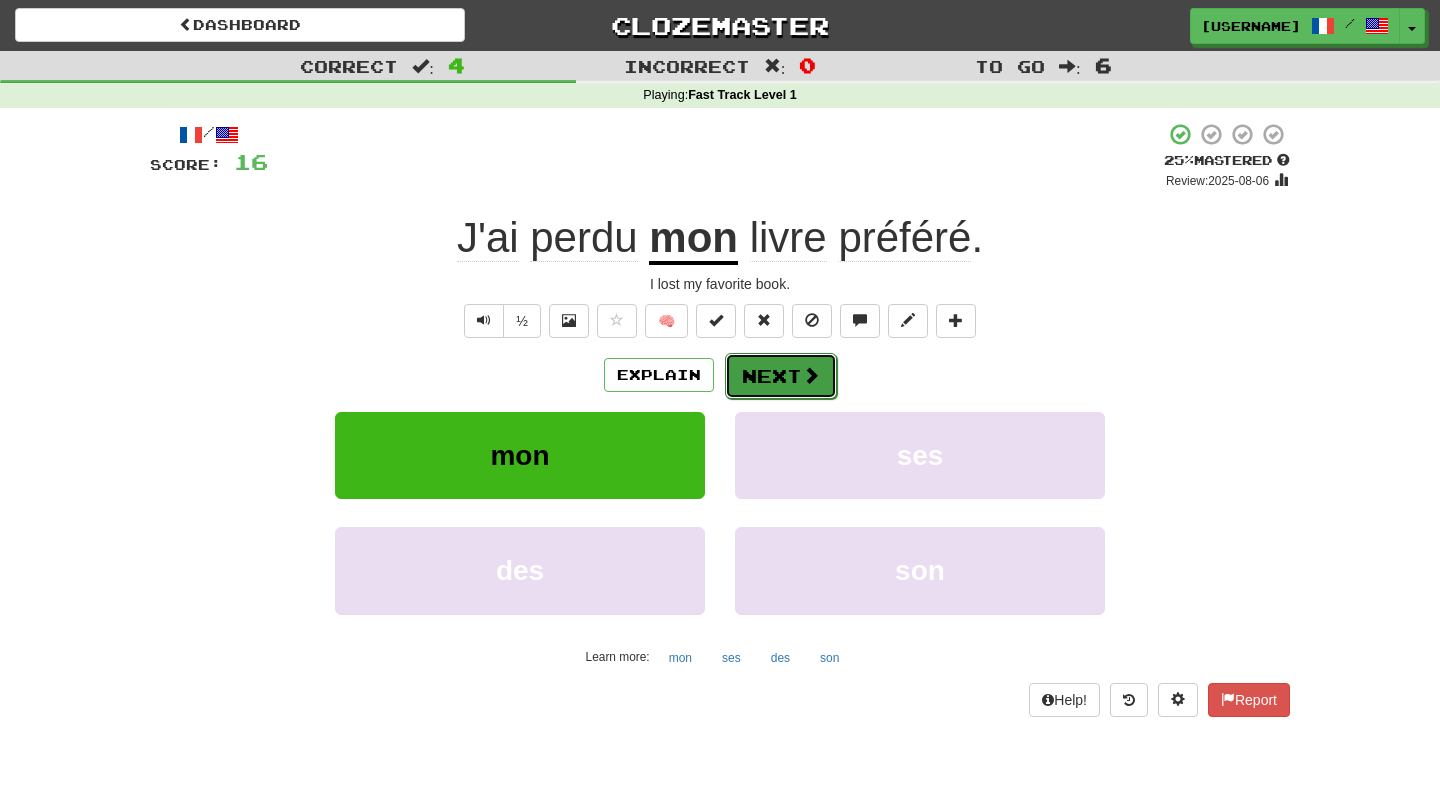 click at bounding box center [811, 375] 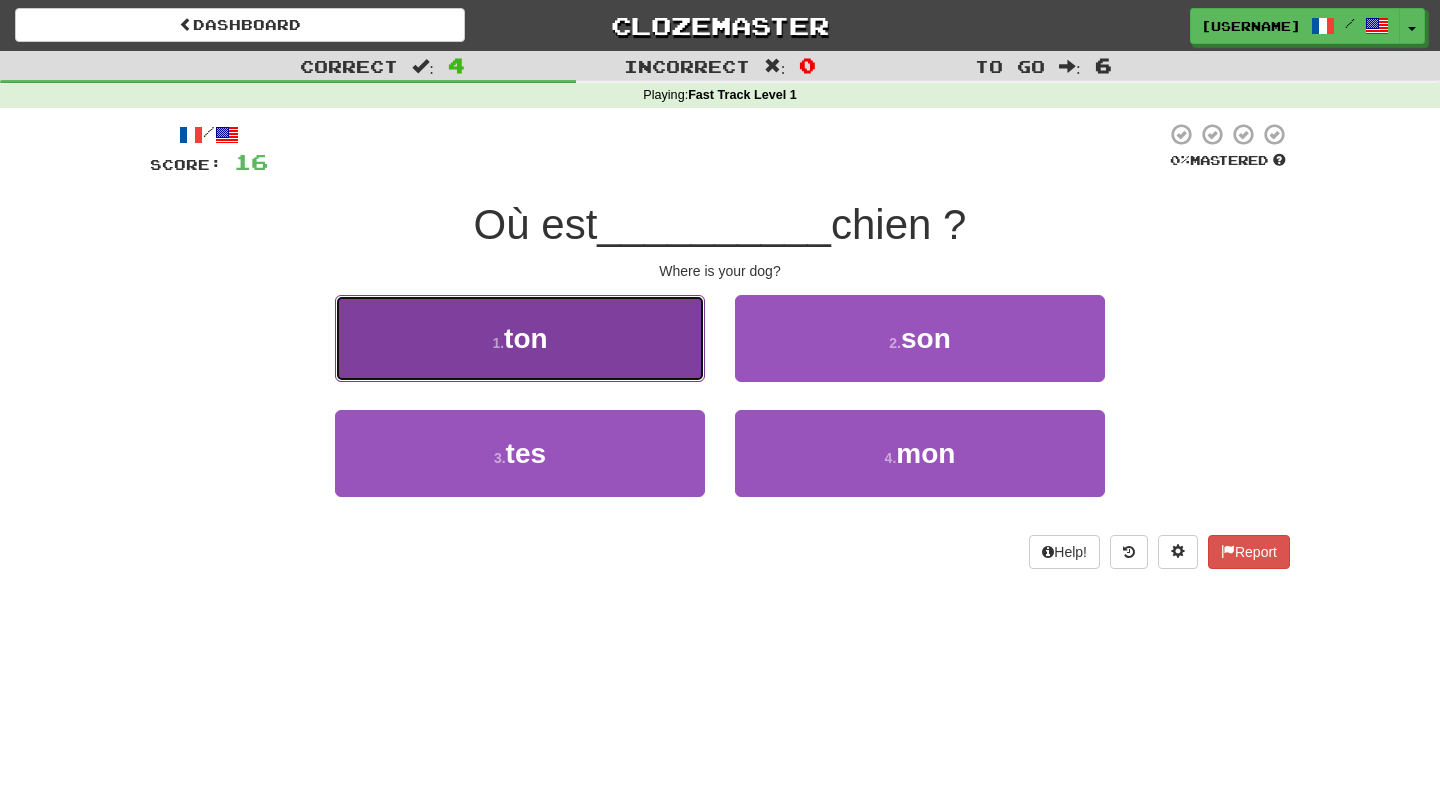 click on "1 .  ton" at bounding box center [520, 338] 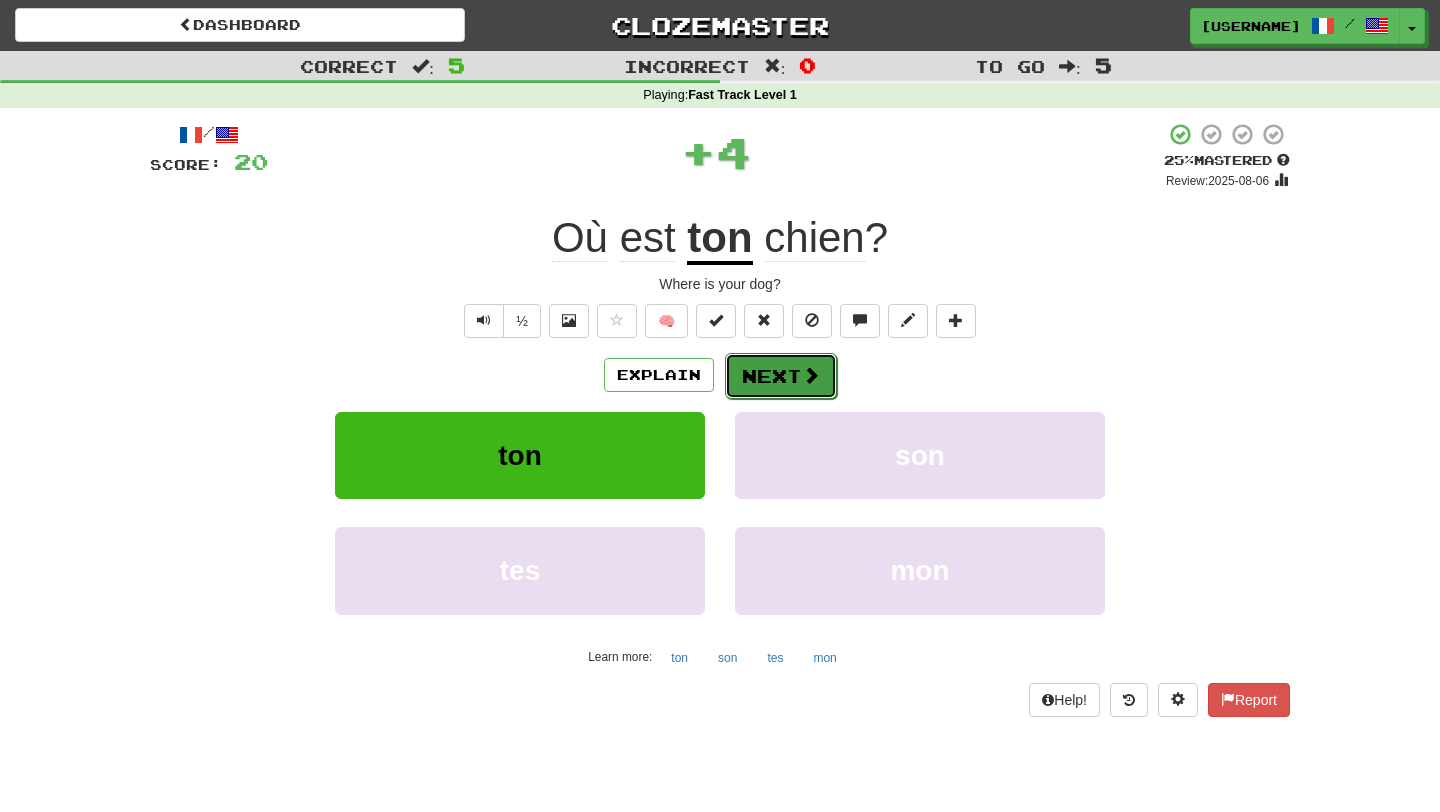 click at bounding box center (811, 375) 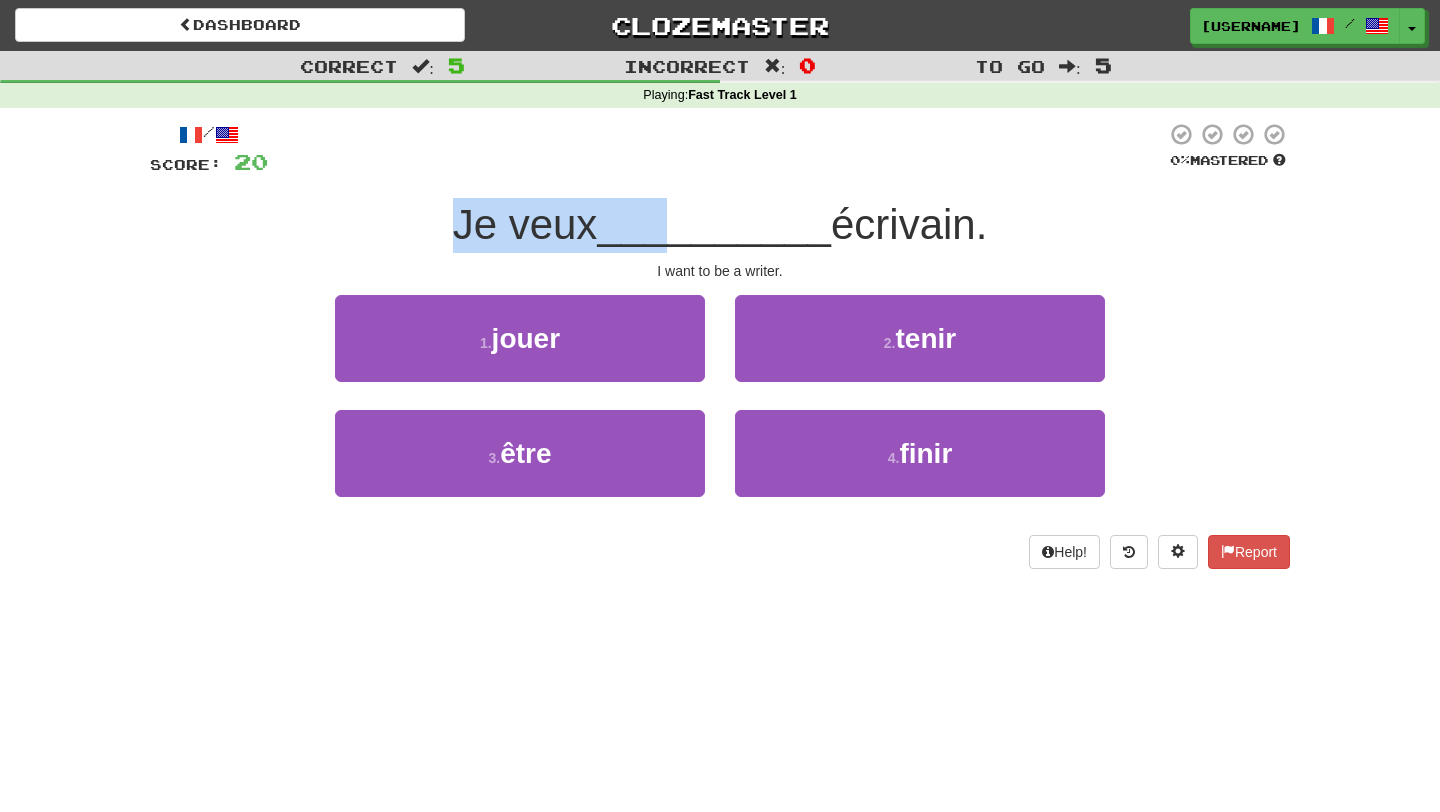 drag, startPoint x: 462, startPoint y: 234, endPoint x: 673, endPoint y: 231, distance: 211.02133 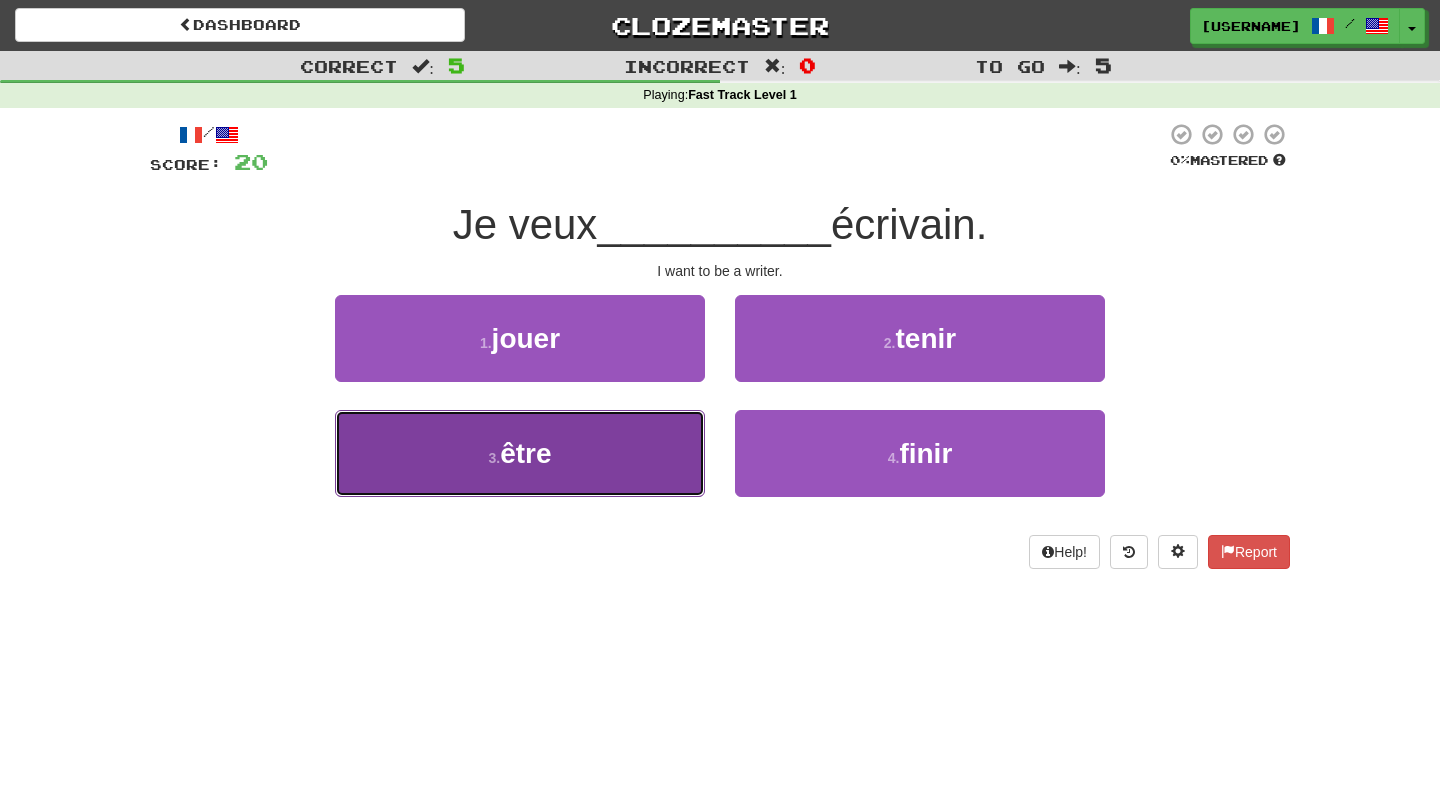 click on "3 .  être" at bounding box center (520, 453) 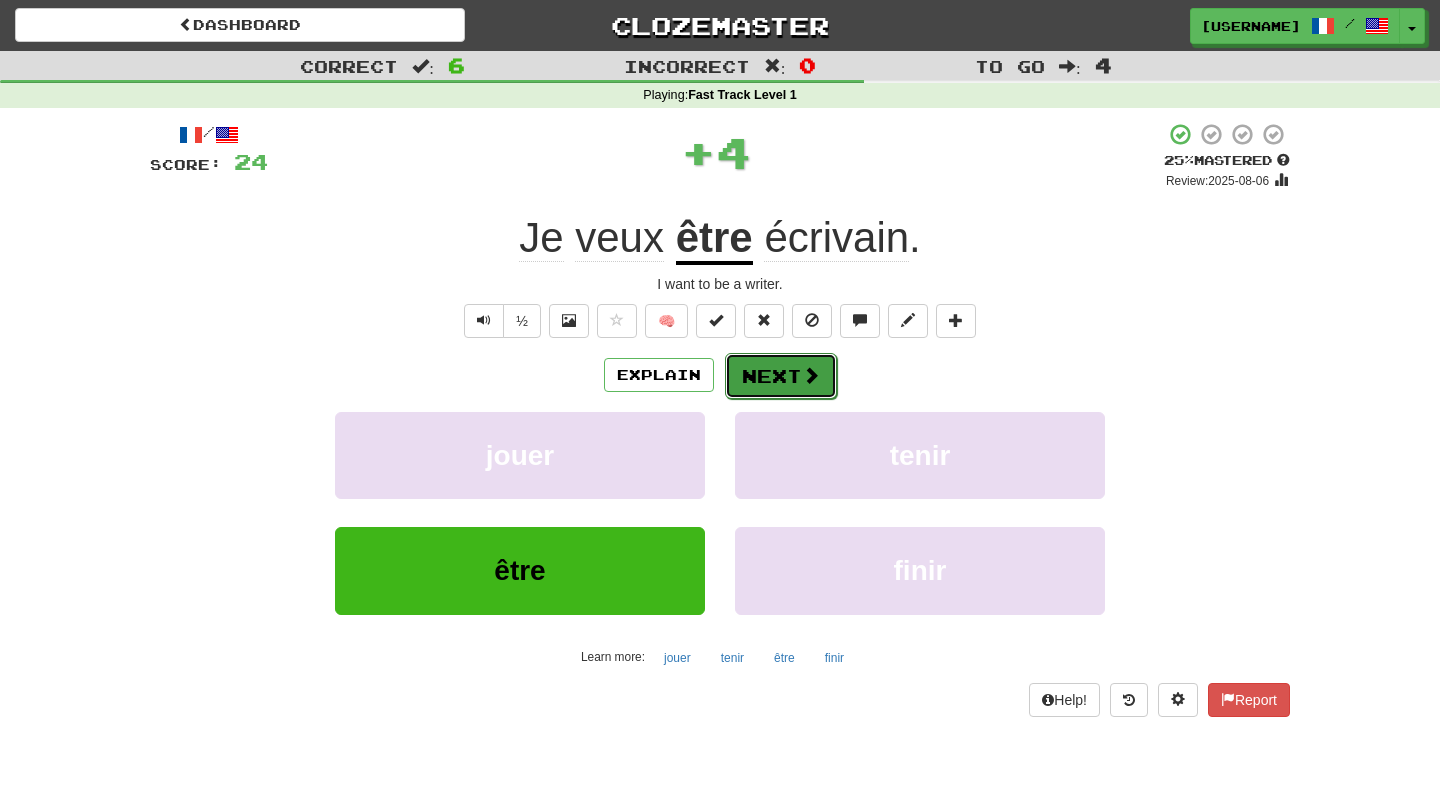 click on "Next" at bounding box center [781, 376] 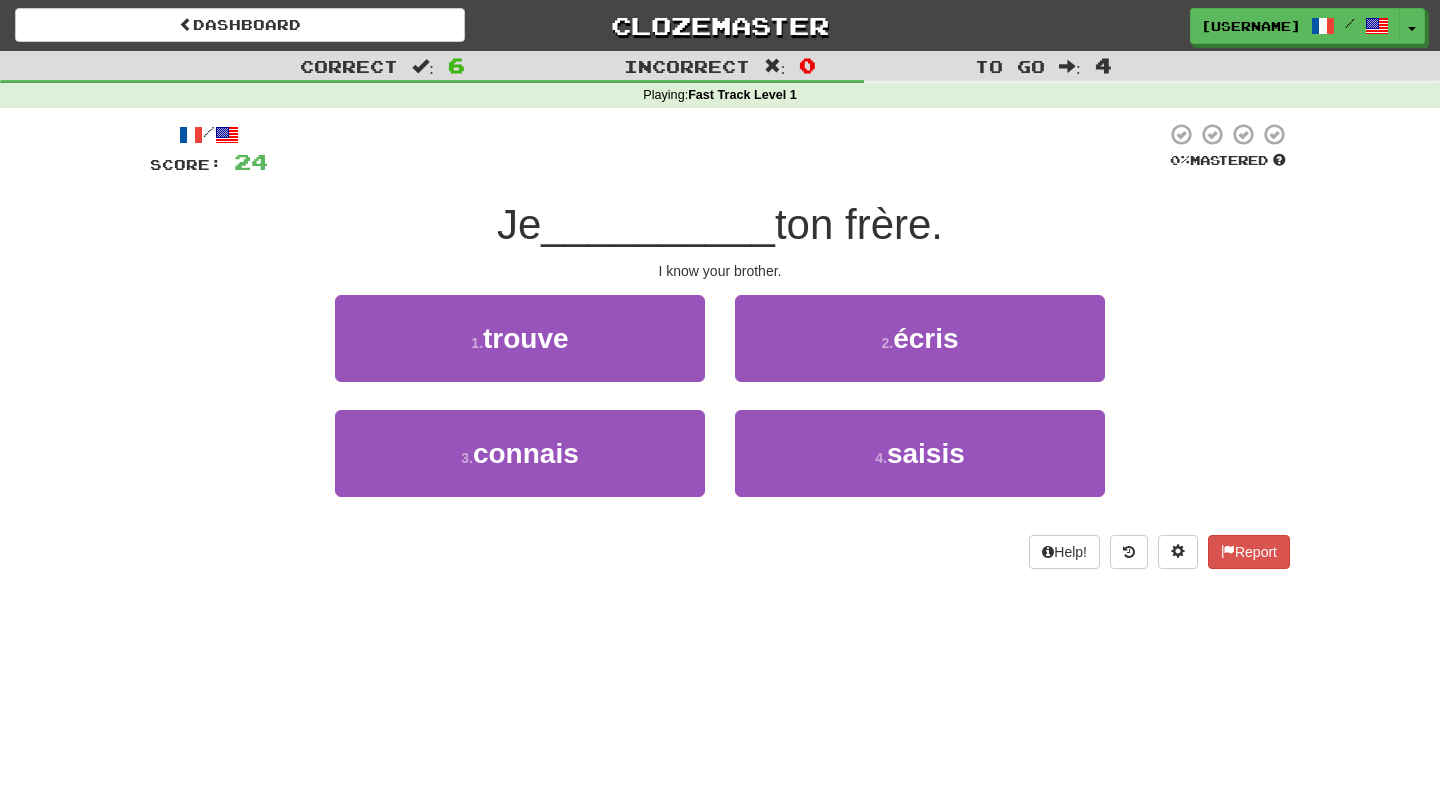 click on "3 .  connais" at bounding box center [520, 467] 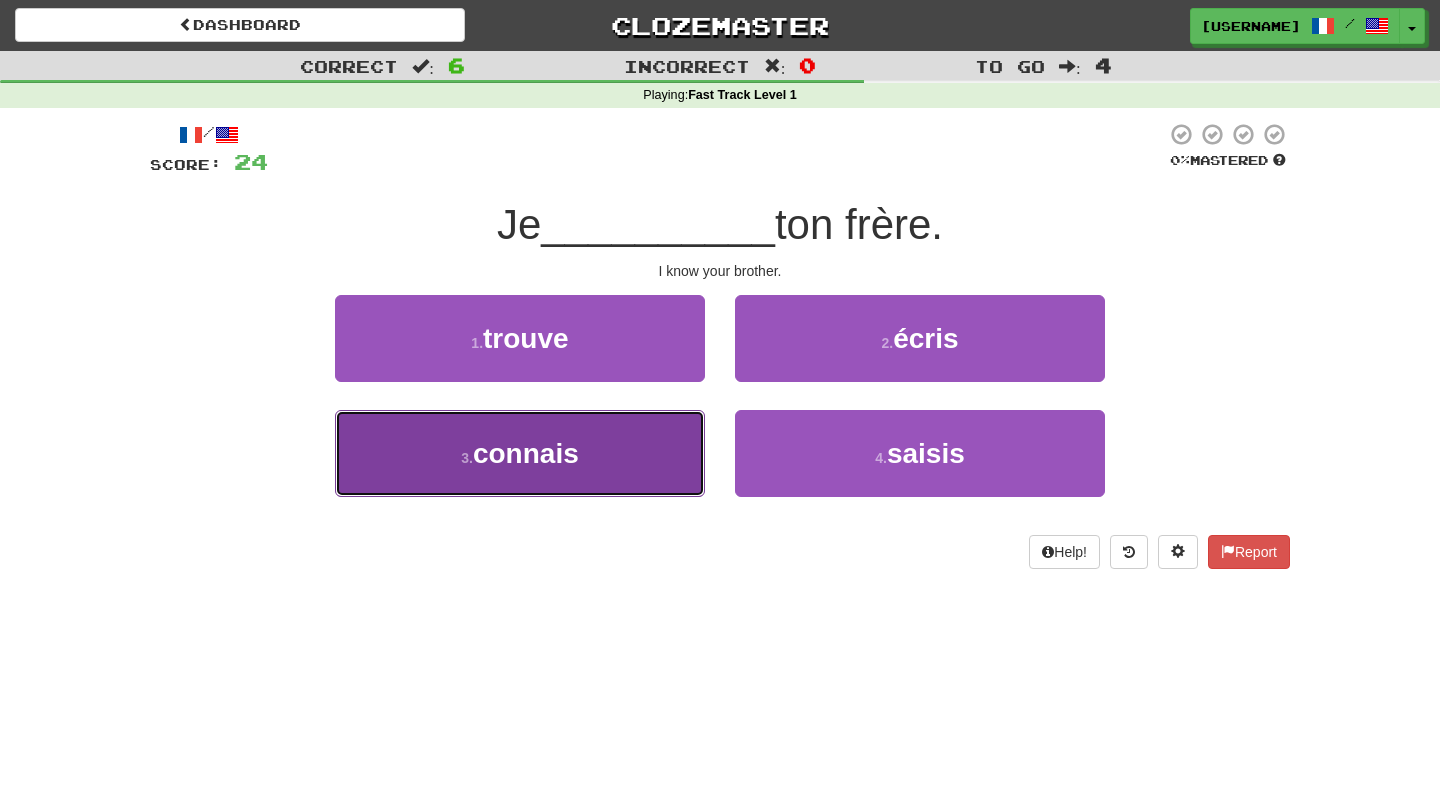 click on "3 .  connais" at bounding box center (520, 453) 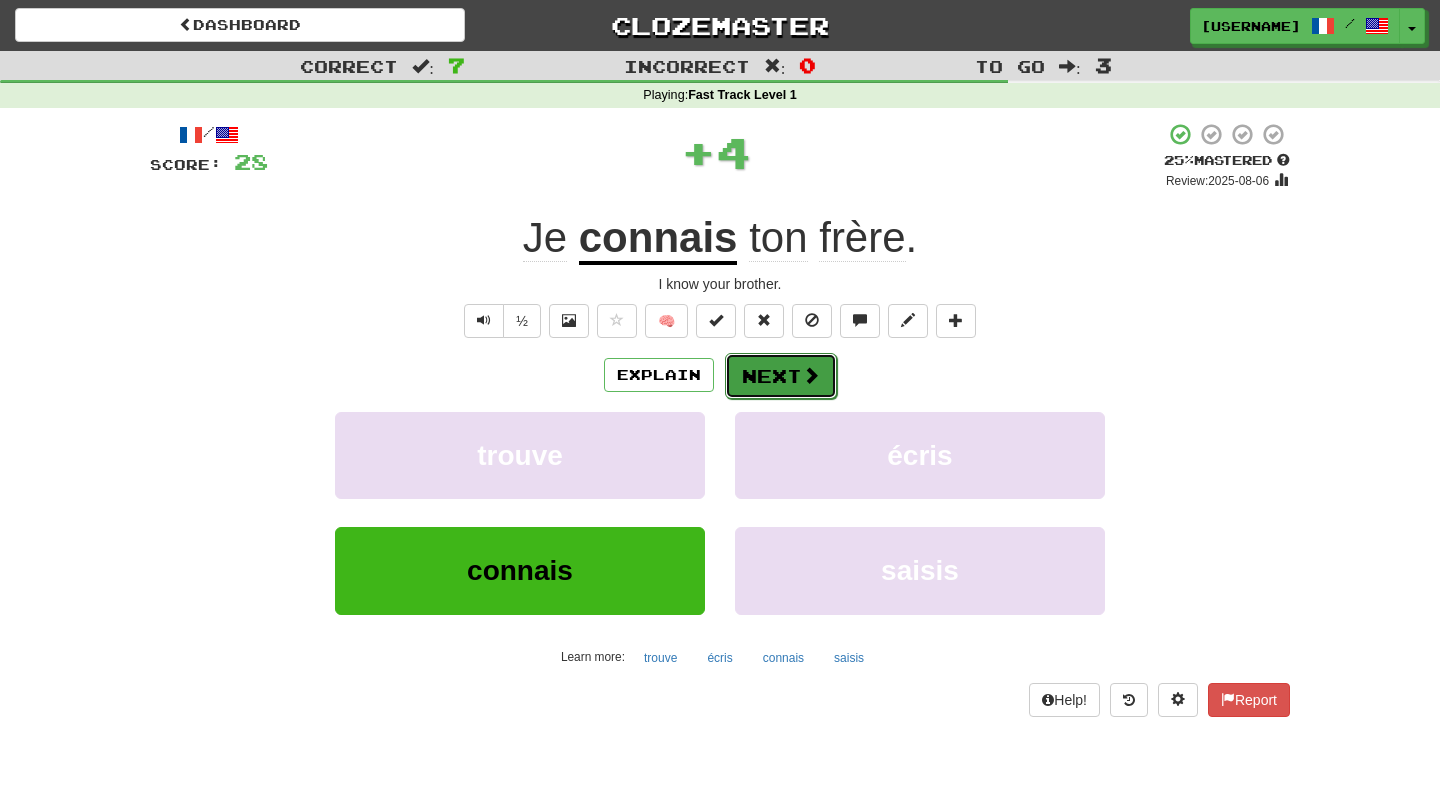 click on "Next" at bounding box center [781, 376] 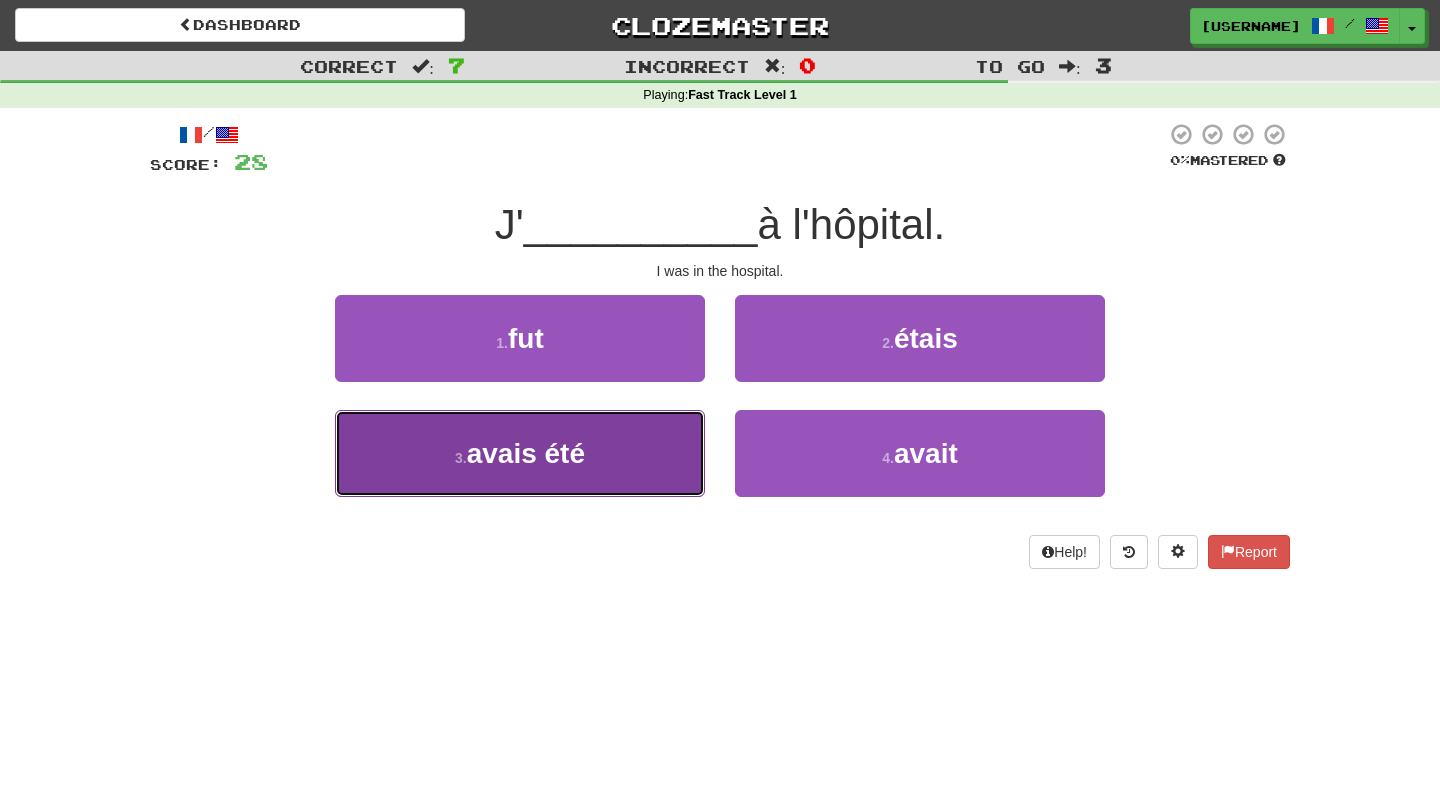 click on "3 .  avais été" at bounding box center (520, 453) 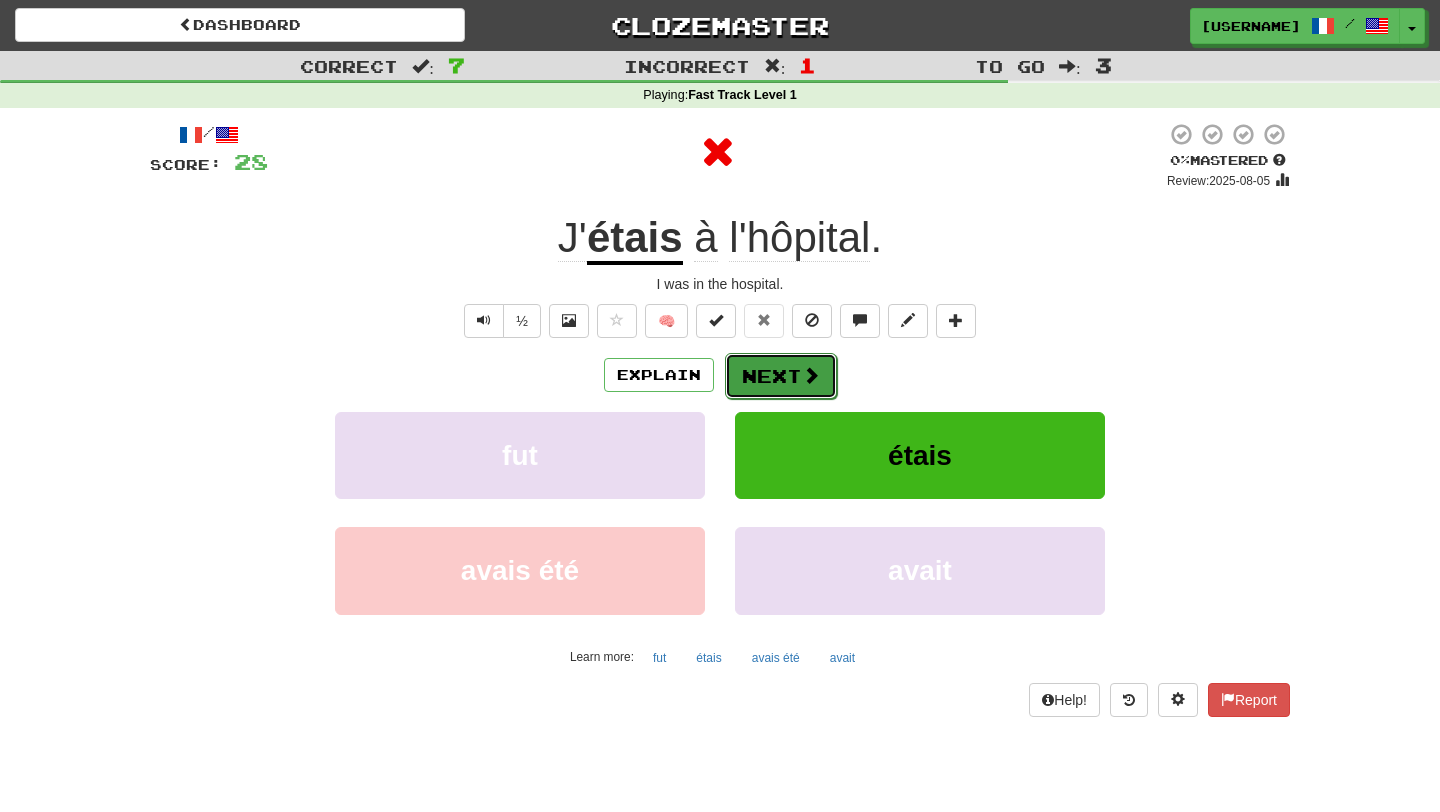 click on "Next" at bounding box center [781, 376] 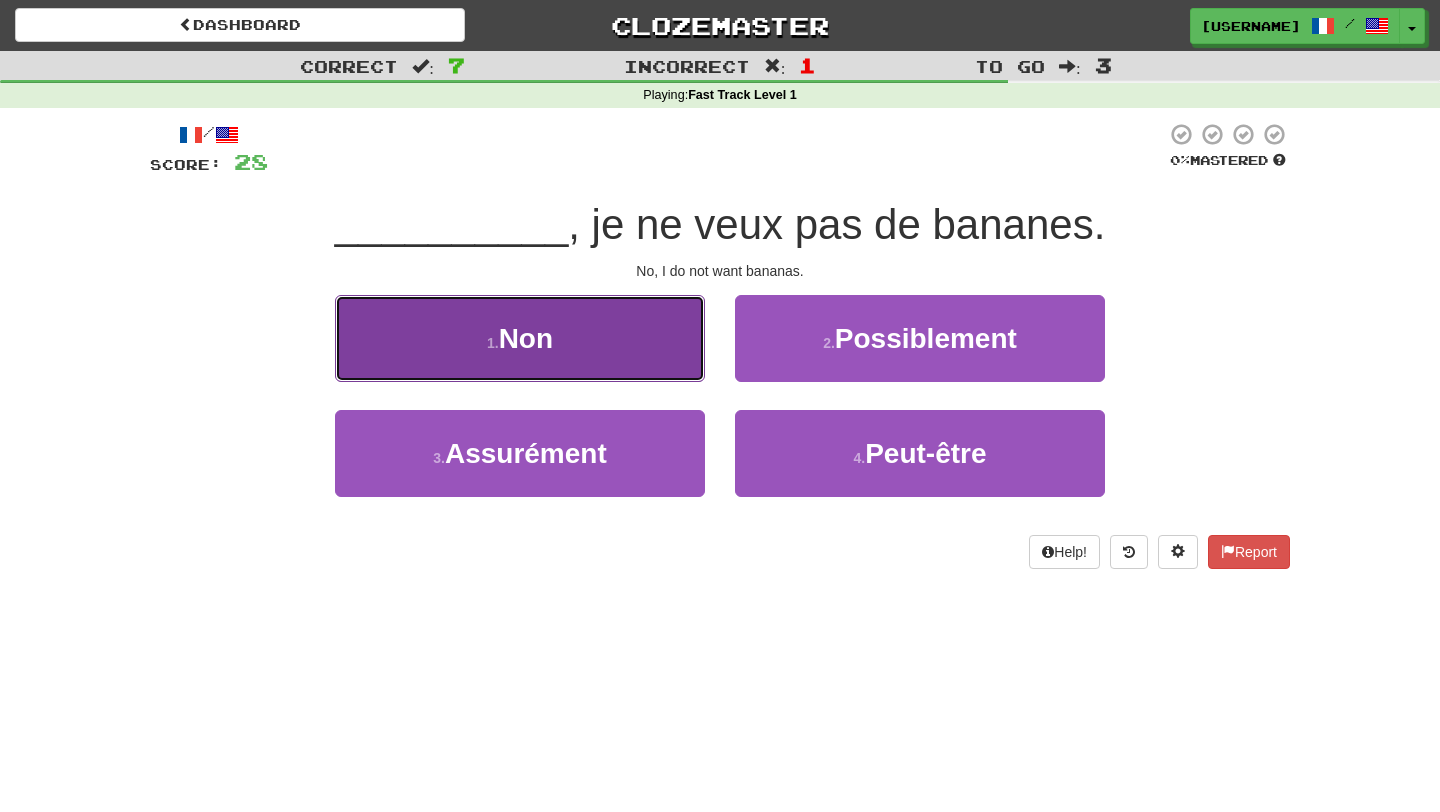click on "1 .  Non" at bounding box center [520, 338] 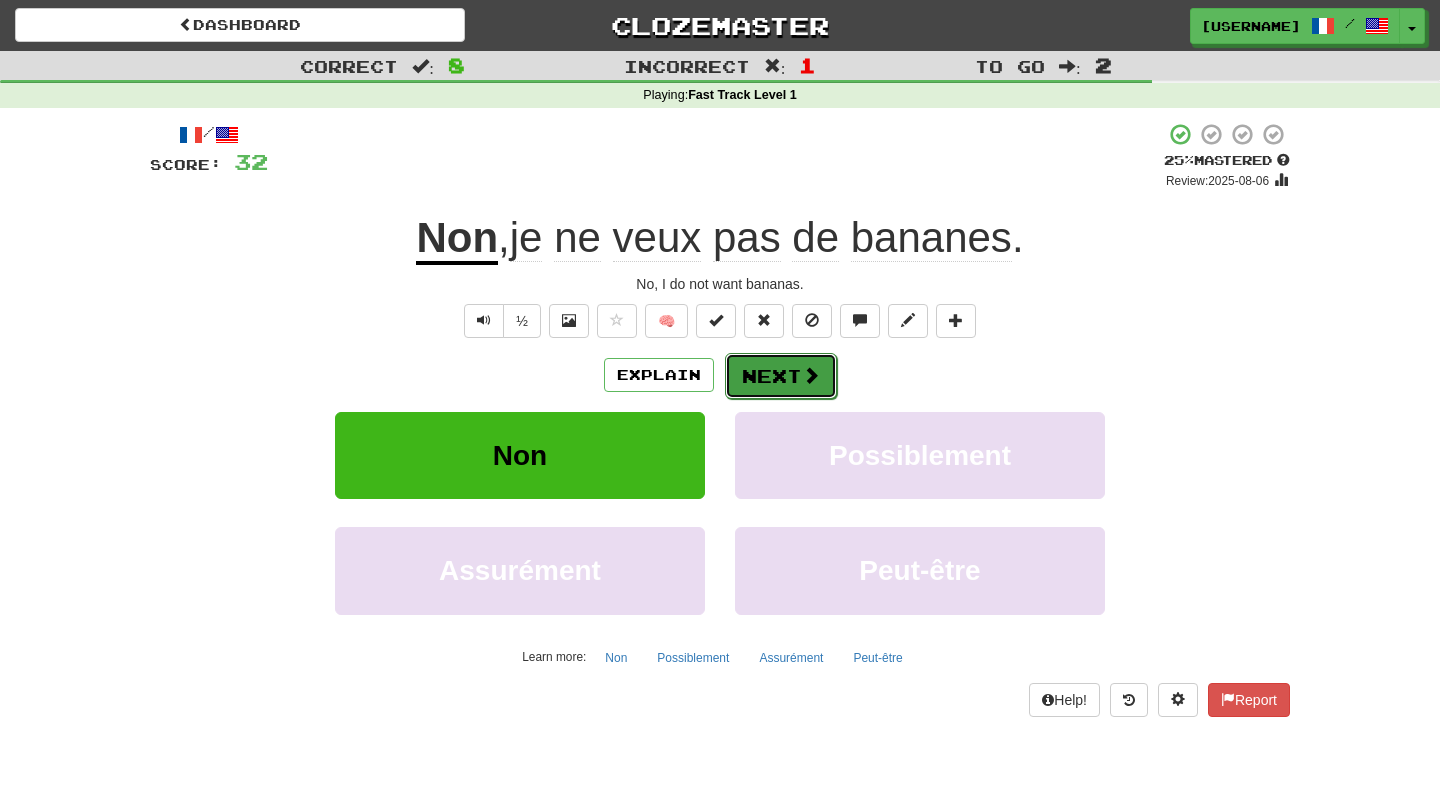click on "Next" at bounding box center [781, 376] 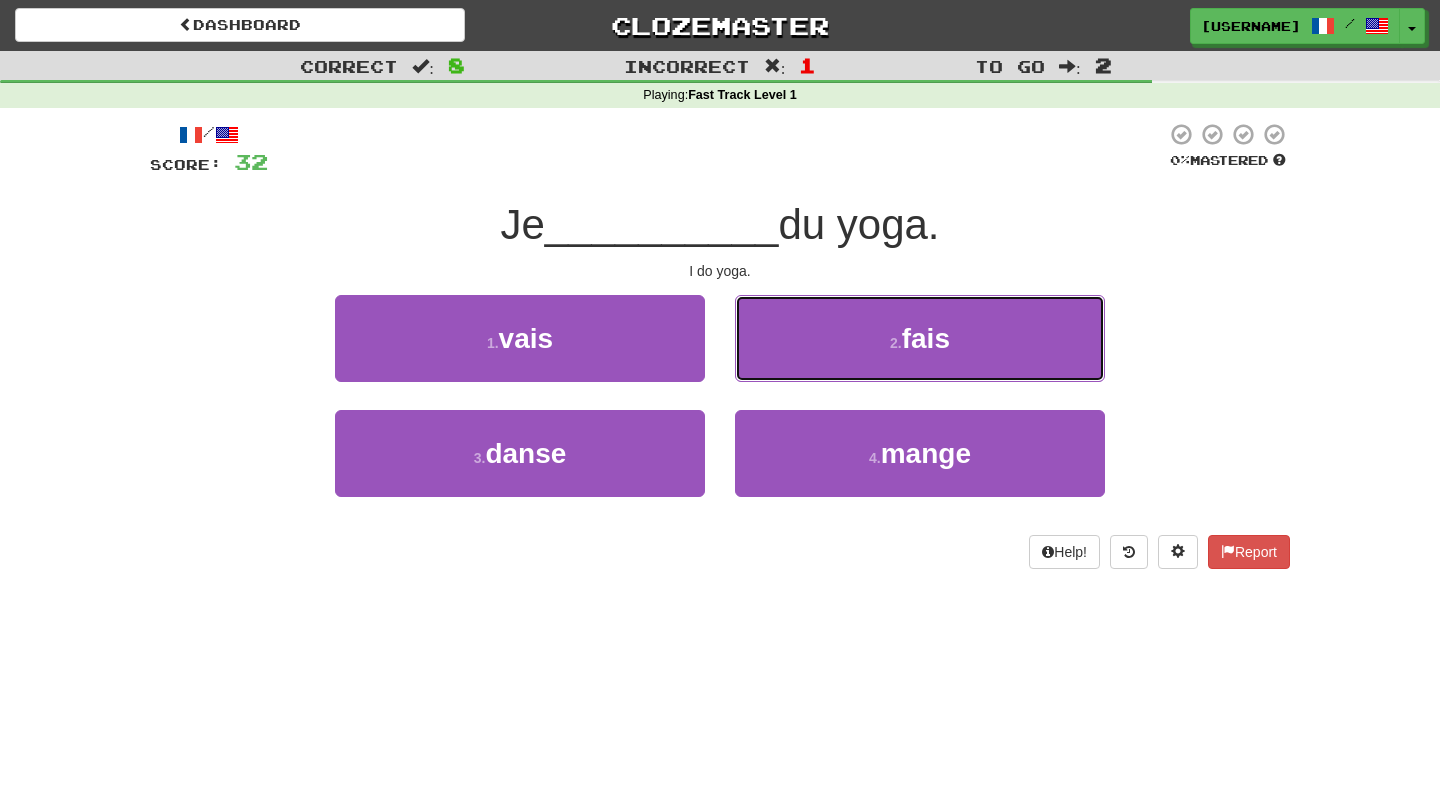 click on "2 .  fais" at bounding box center (920, 338) 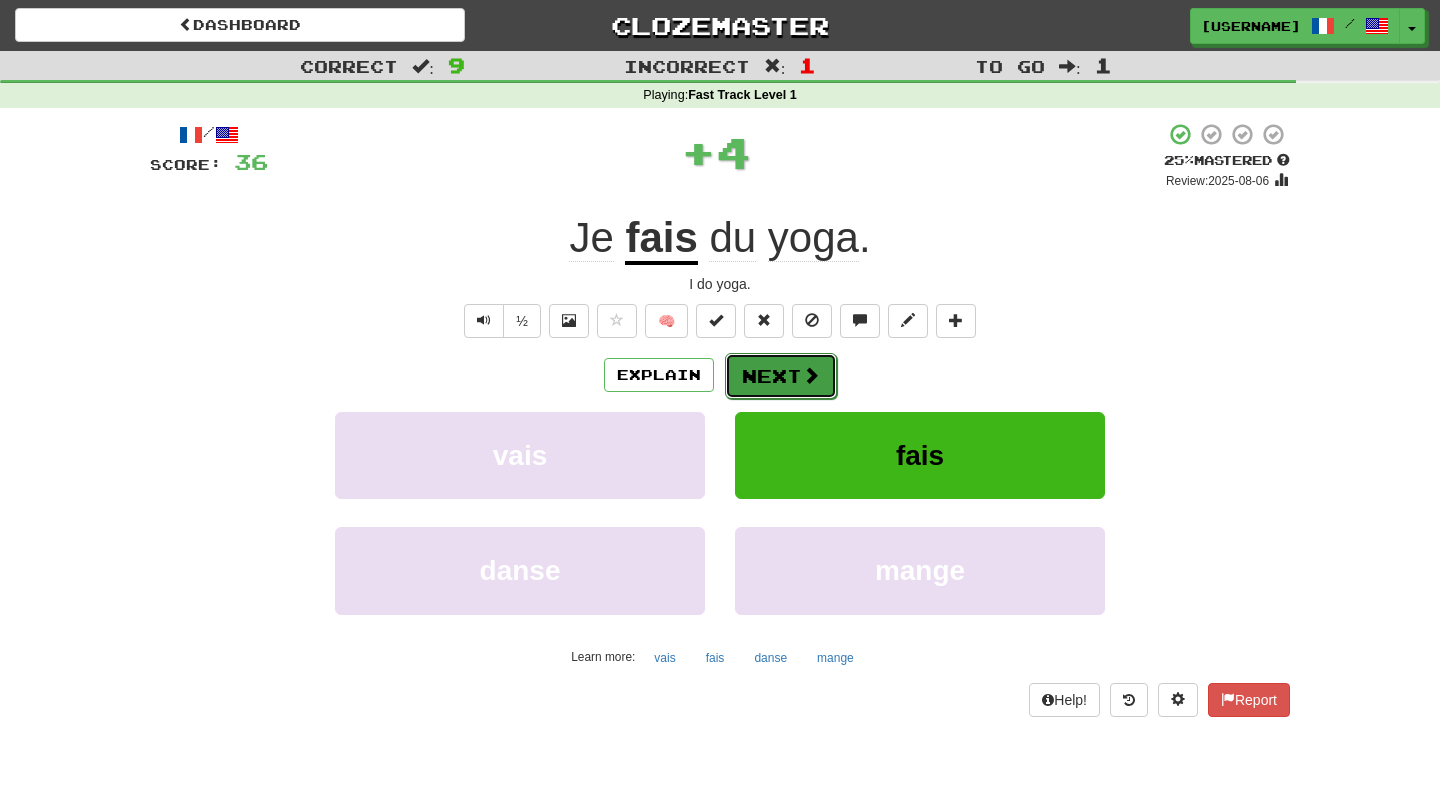 click on "Next" at bounding box center [781, 376] 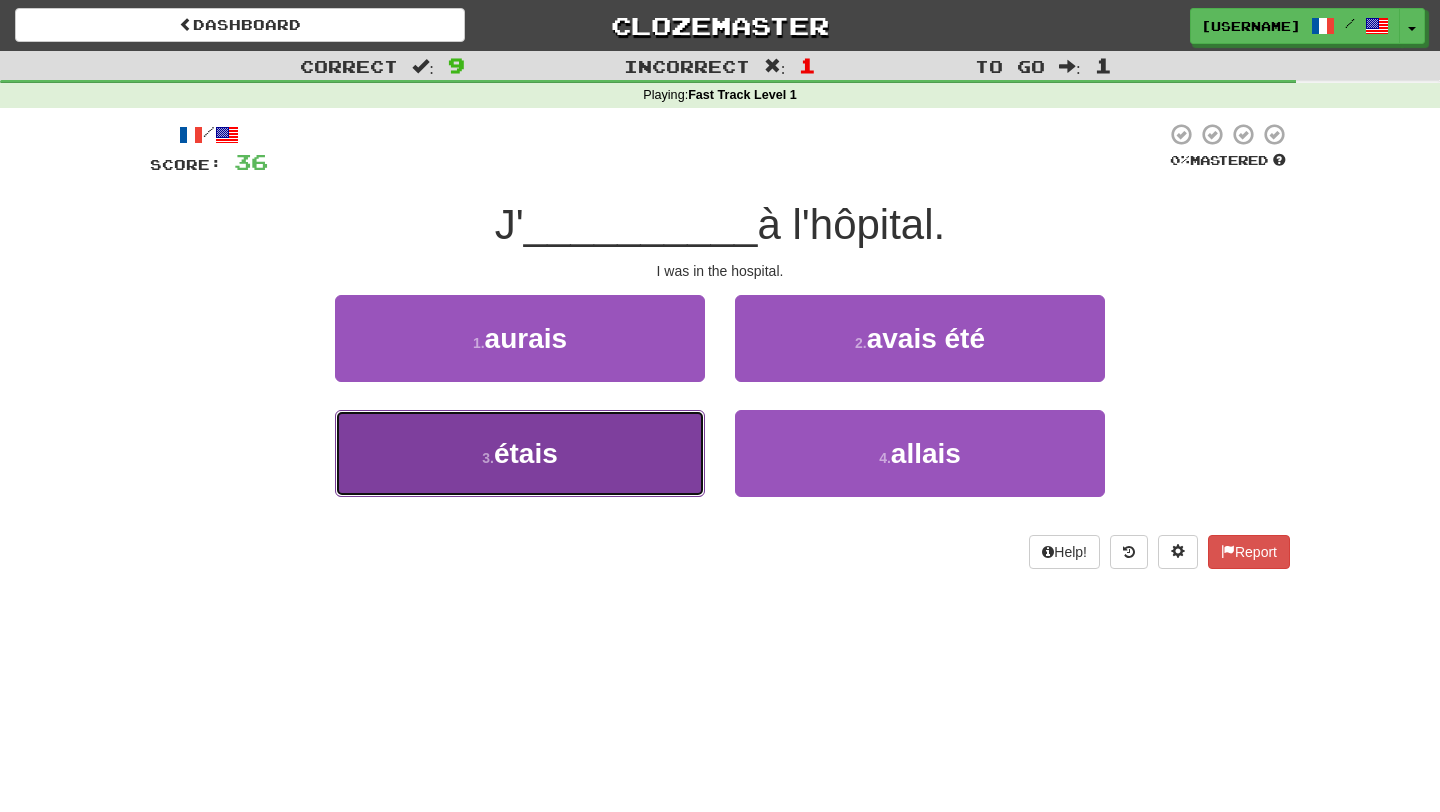 click on "3 .  étais" at bounding box center (520, 453) 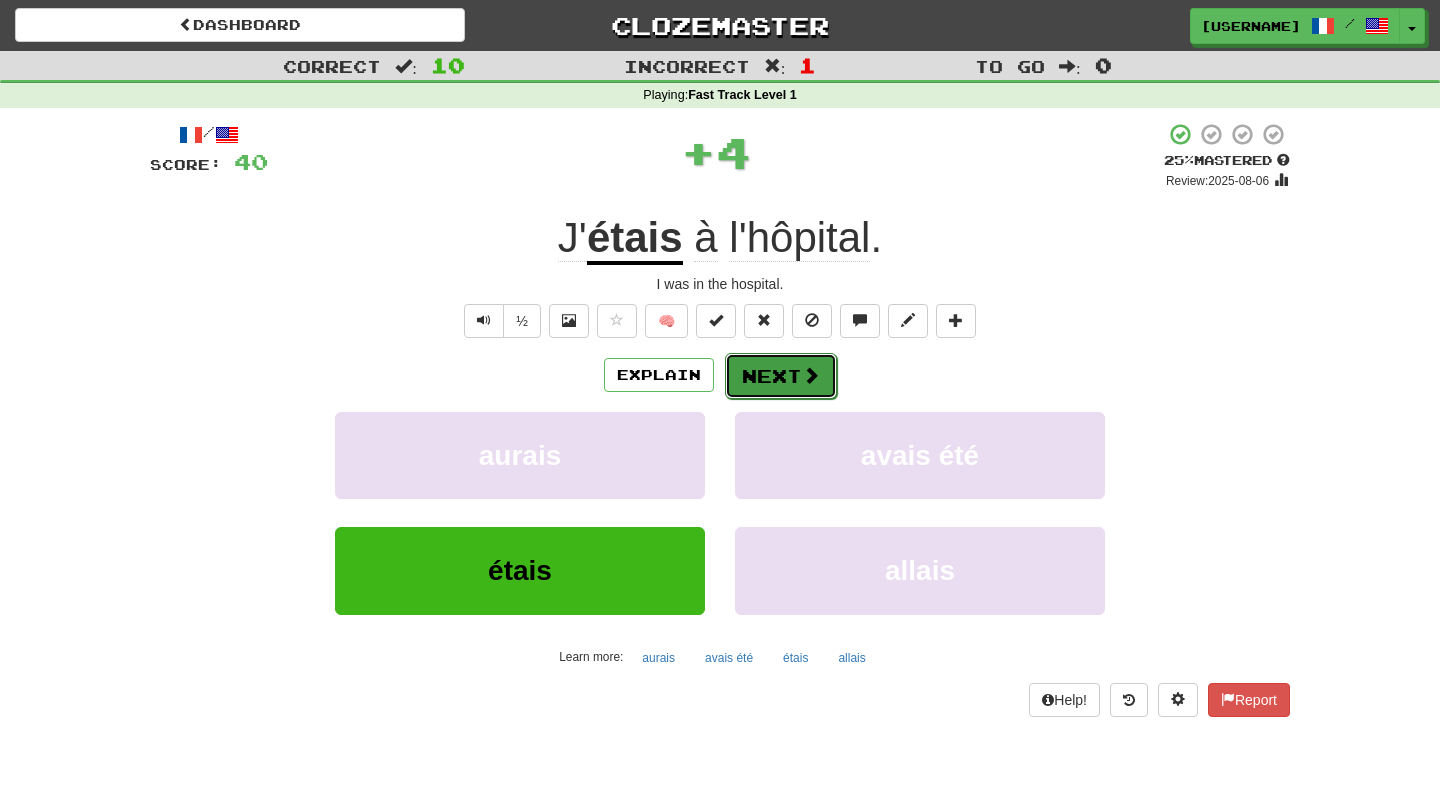 click on "Next" at bounding box center (781, 376) 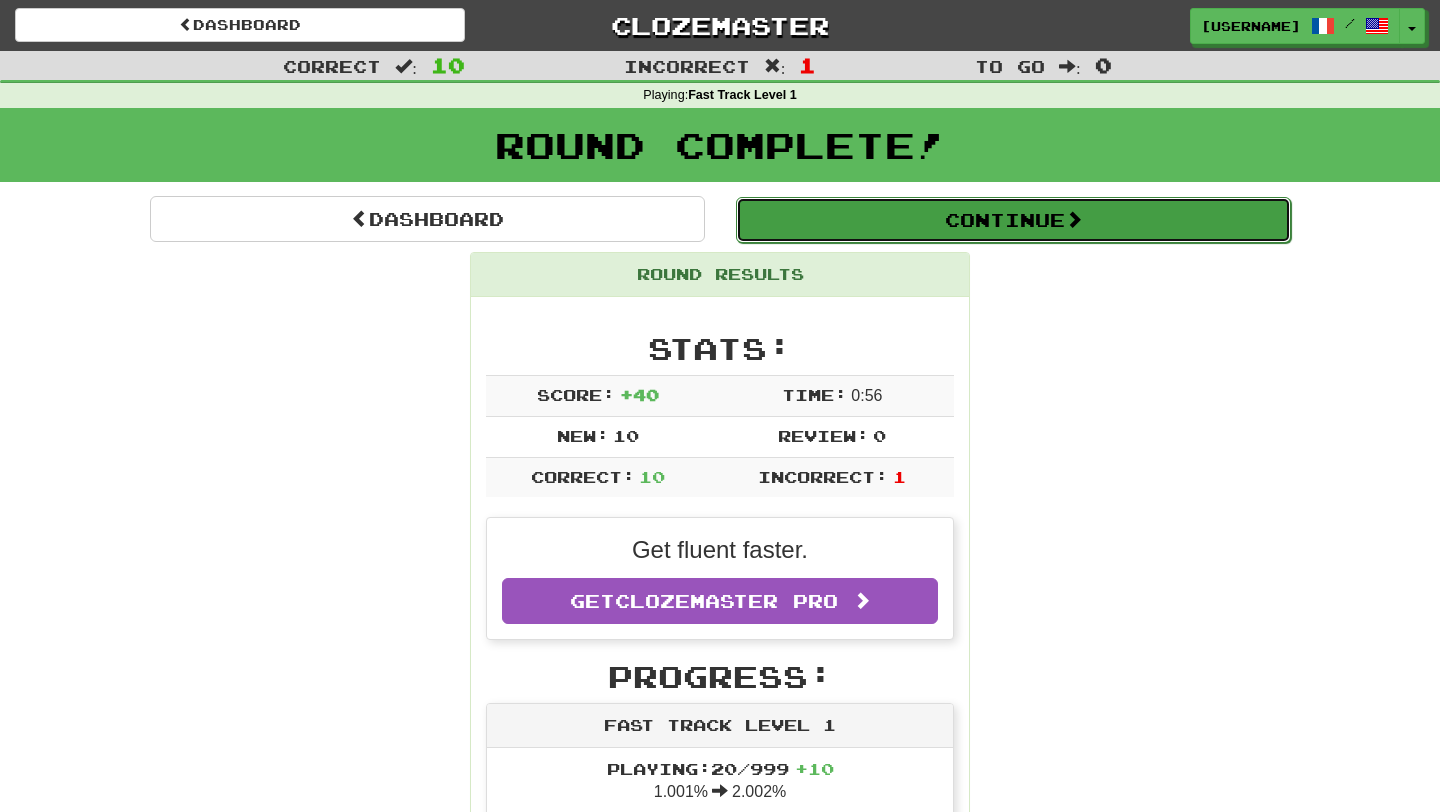 click on "Continue" at bounding box center [1013, 220] 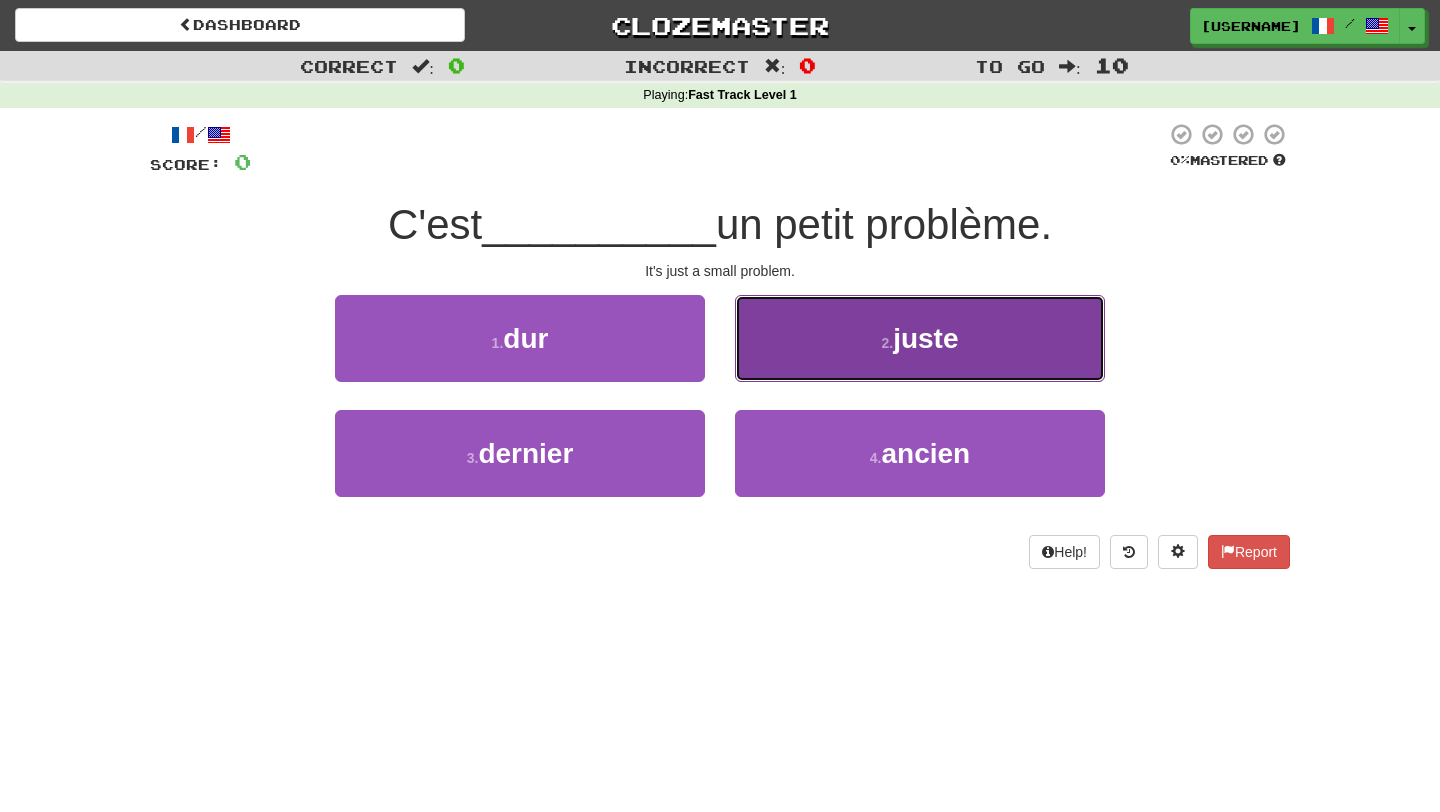 click on "juste" at bounding box center [925, 338] 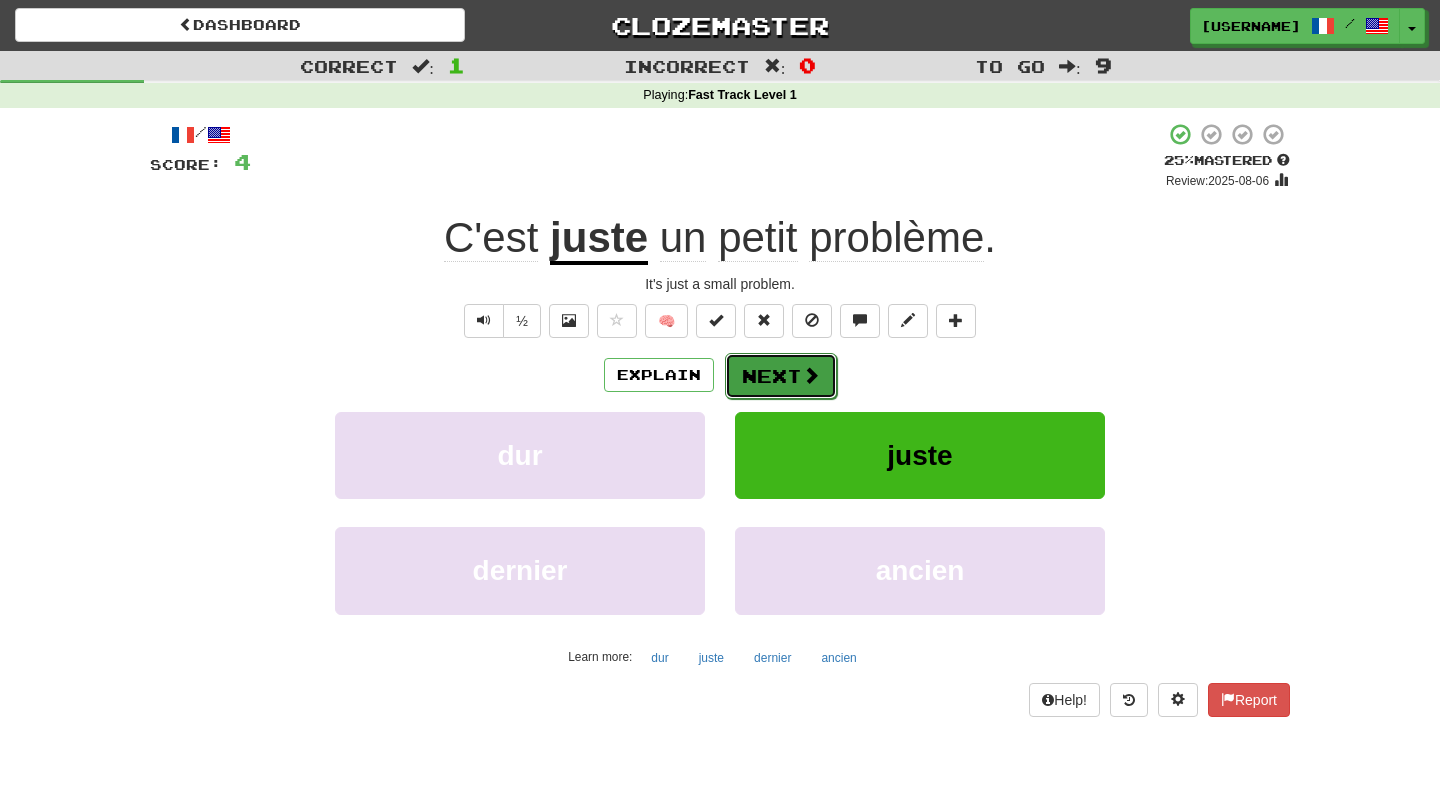 click on "Next" at bounding box center [781, 376] 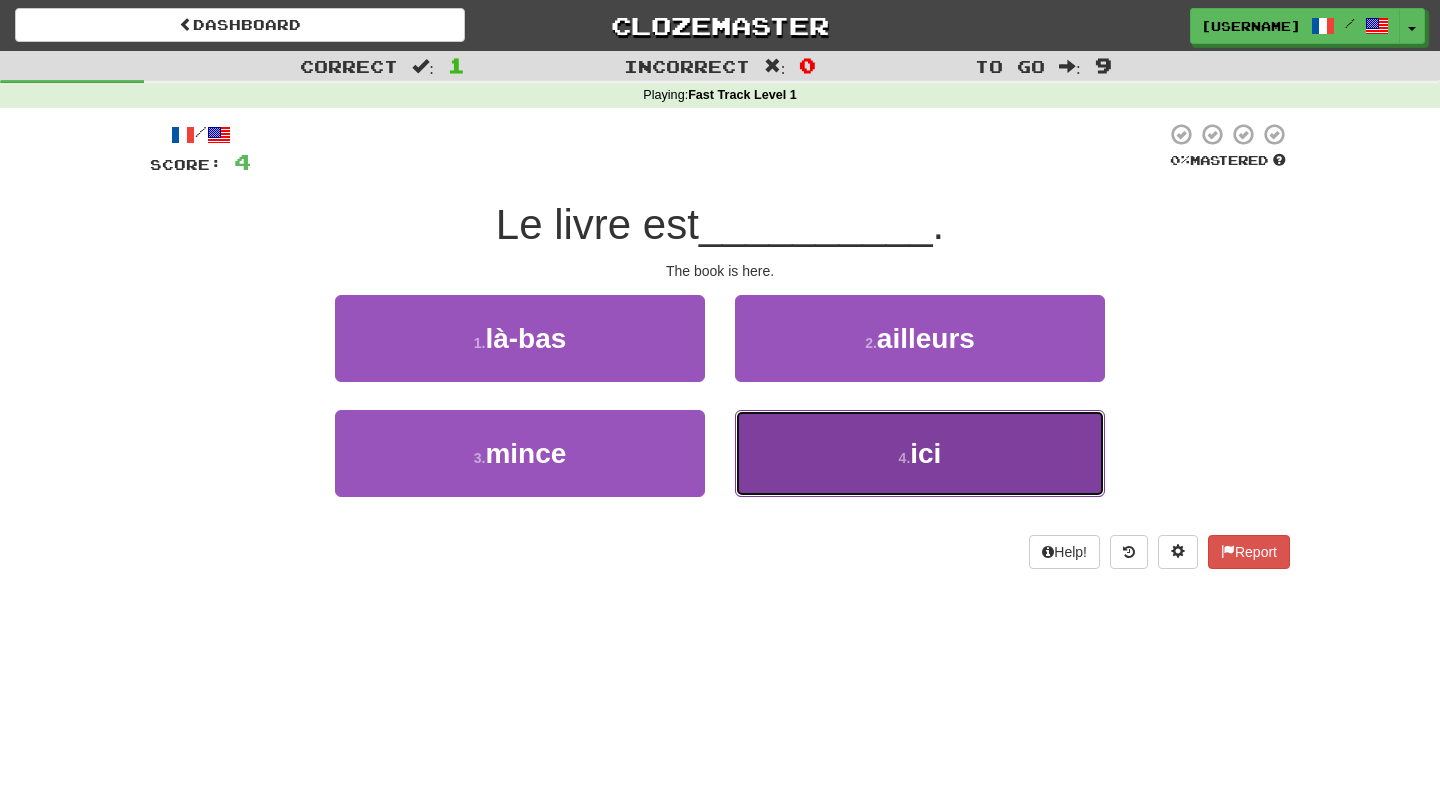 click on "ici" at bounding box center [925, 453] 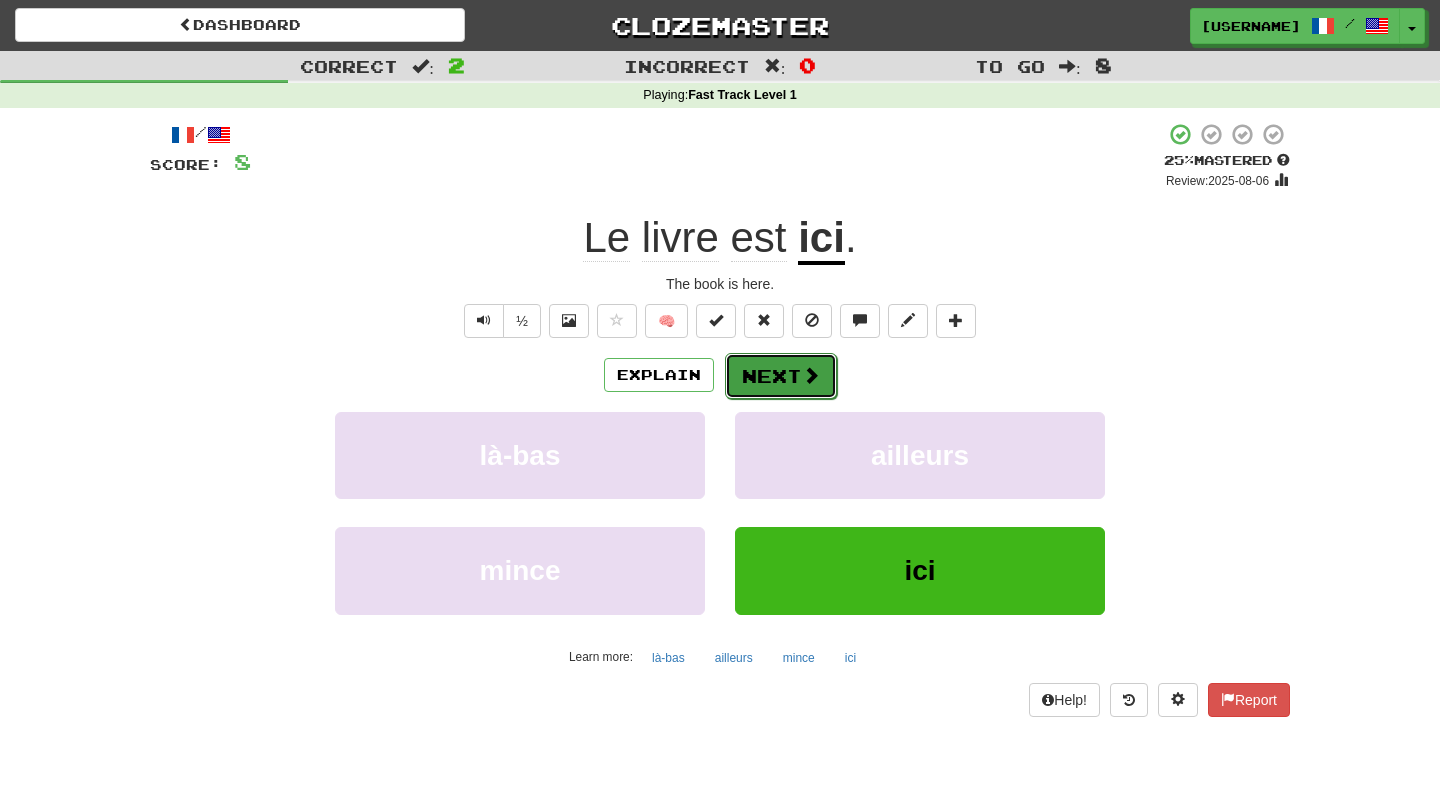 click at bounding box center [811, 375] 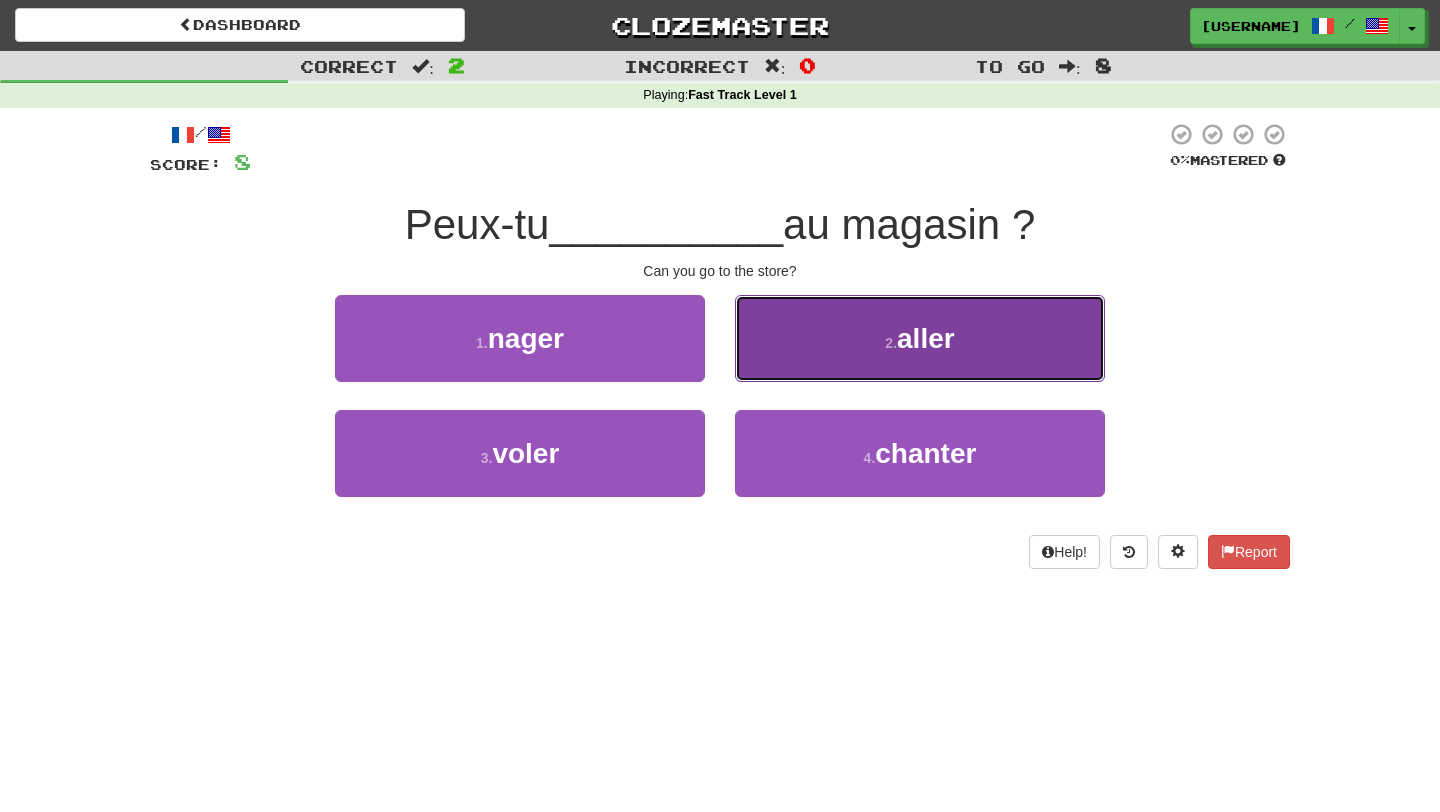 click on "2 .  aller" at bounding box center [920, 338] 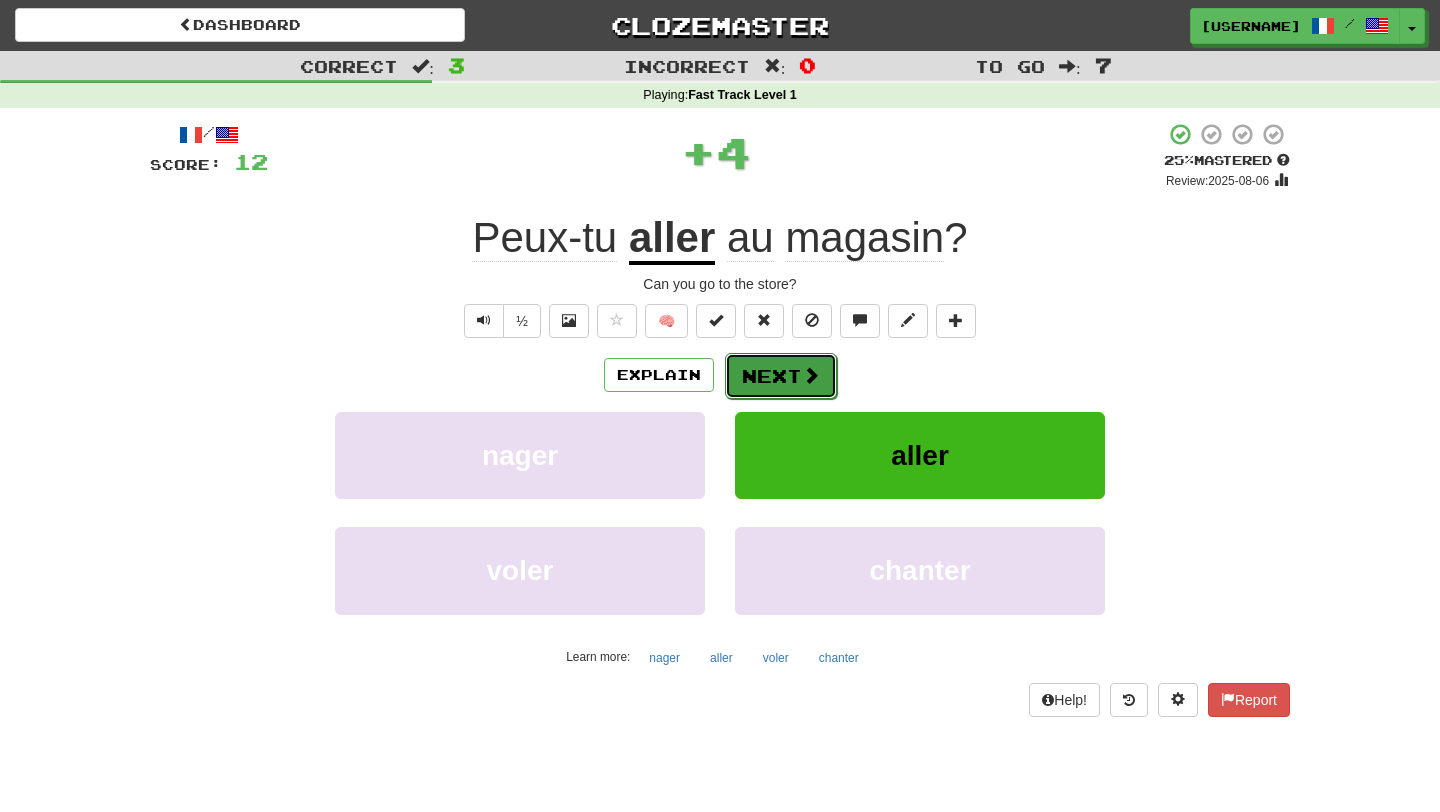 click on "Next" at bounding box center [781, 376] 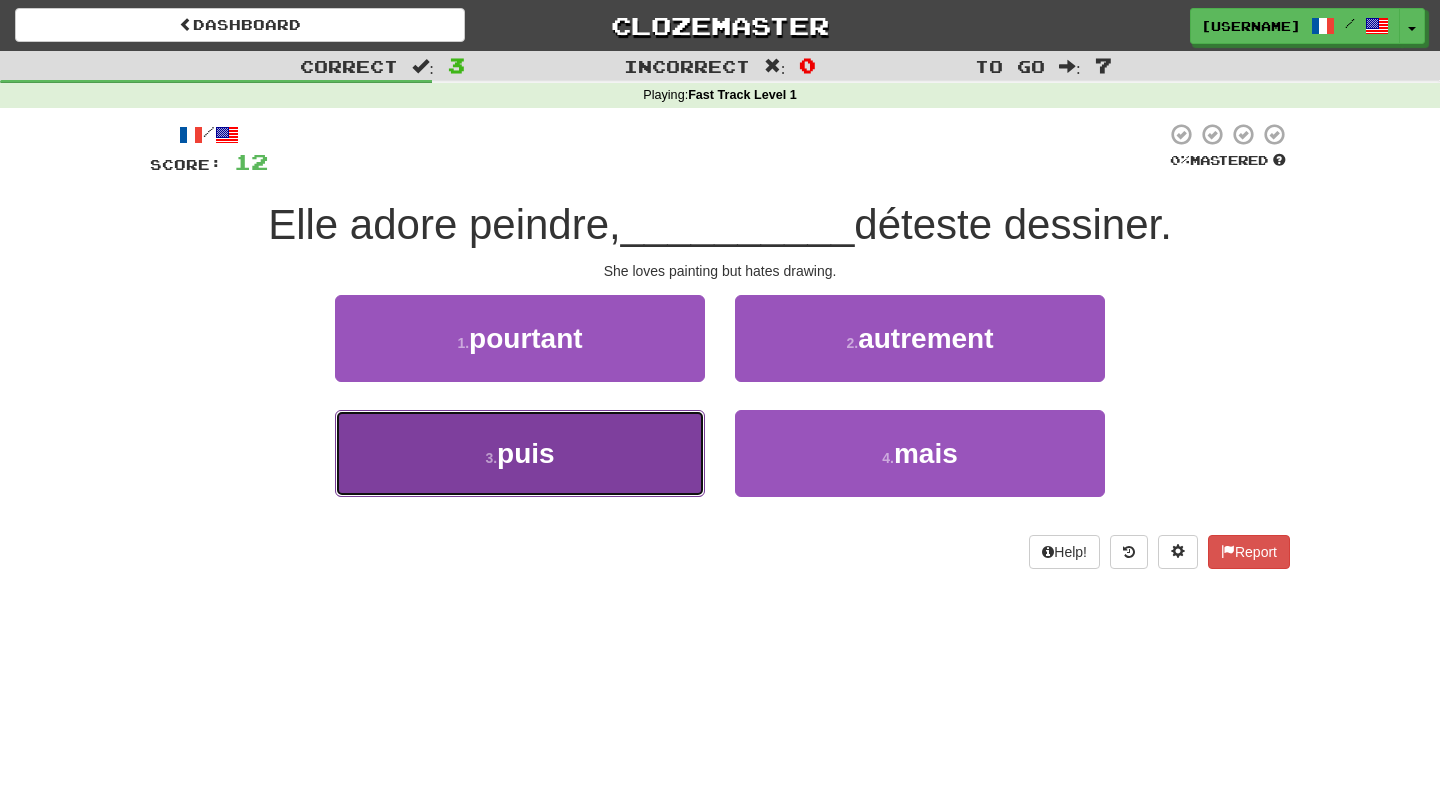 click on "3 .  puis" at bounding box center [520, 453] 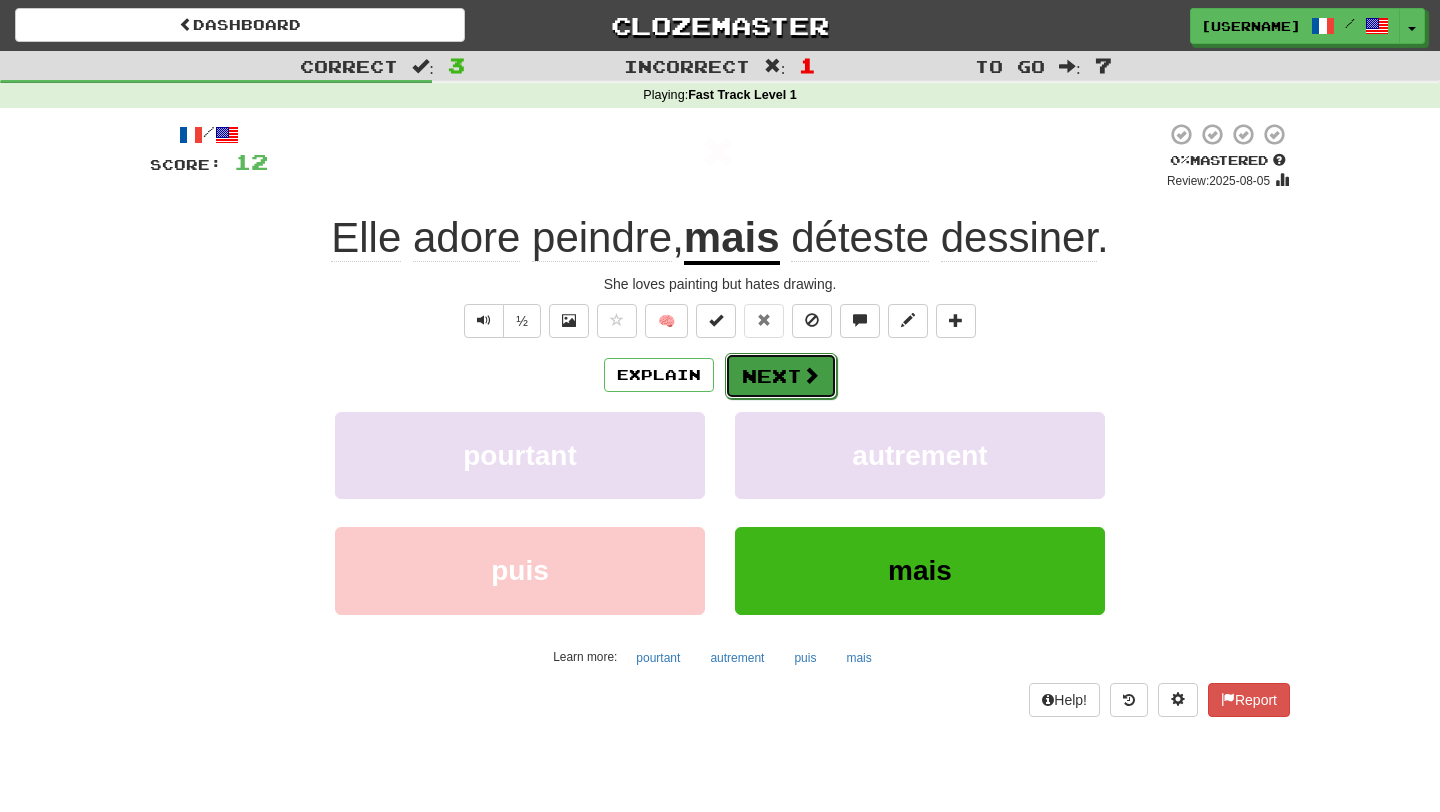 click on "Next" at bounding box center (781, 376) 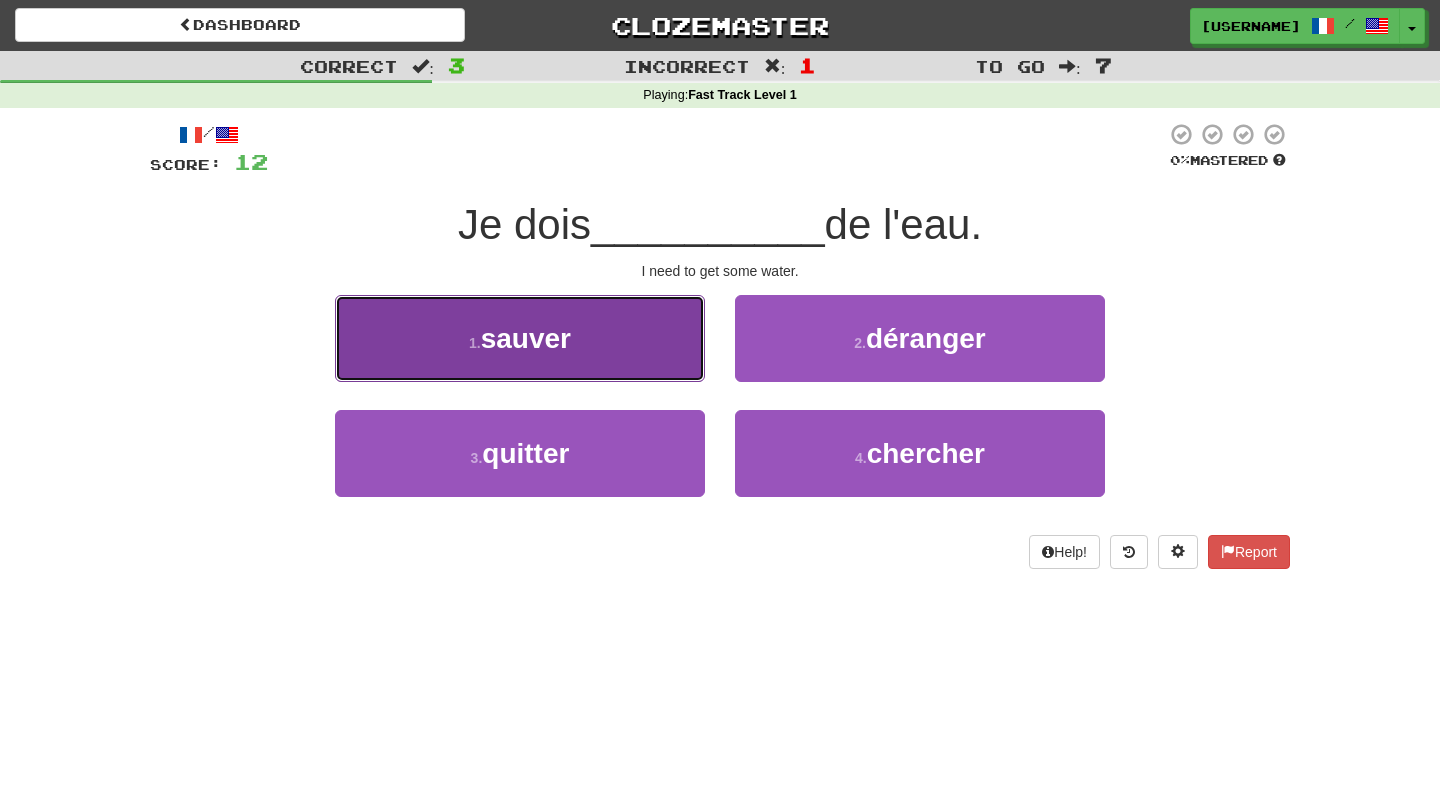 click on "sauver" at bounding box center [526, 338] 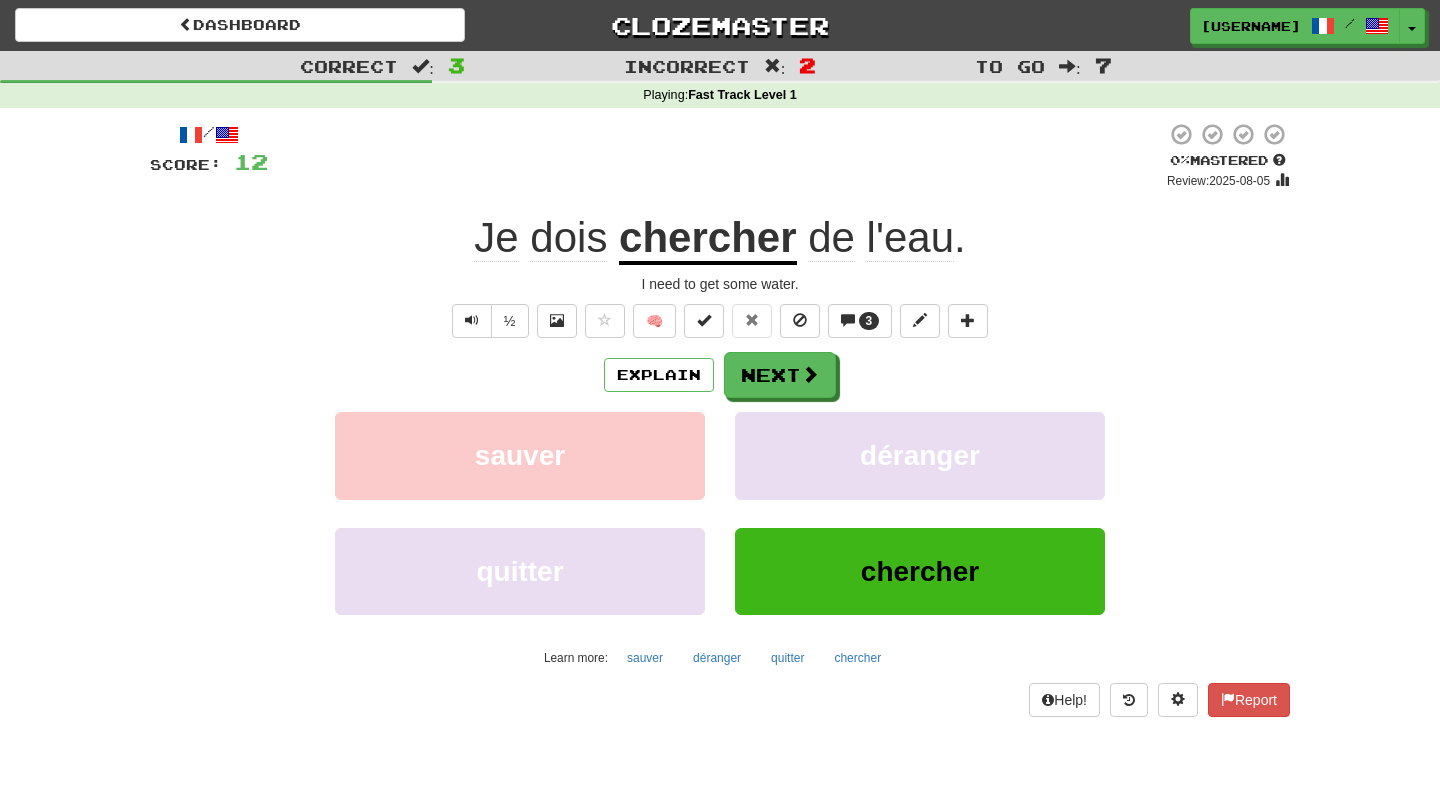click on "Explain Next sauver déranger quitter chercher Learn more: sauver déranger quitter chercher" at bounding box center [720, 512] 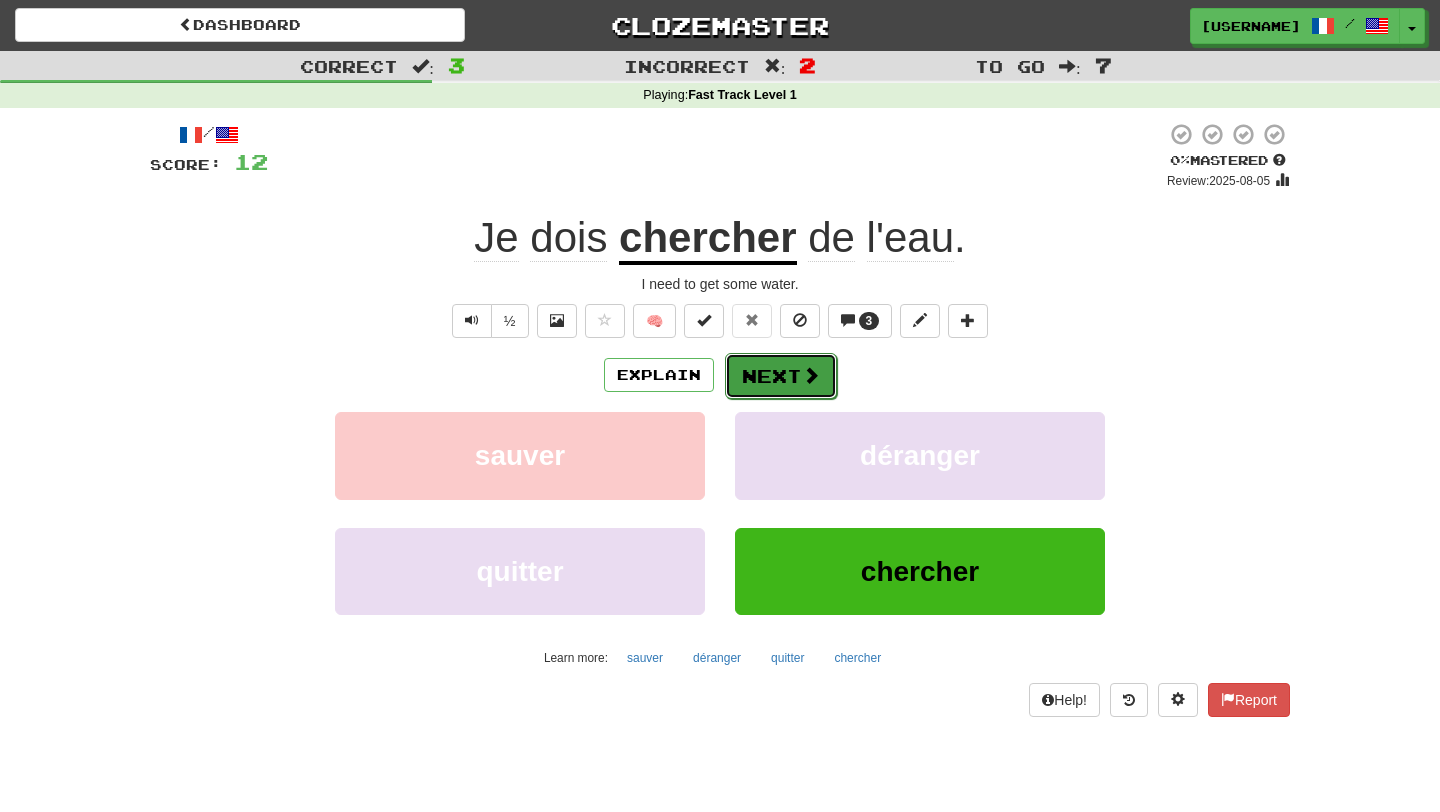 click on "Next" at bounding box center [781, 376] 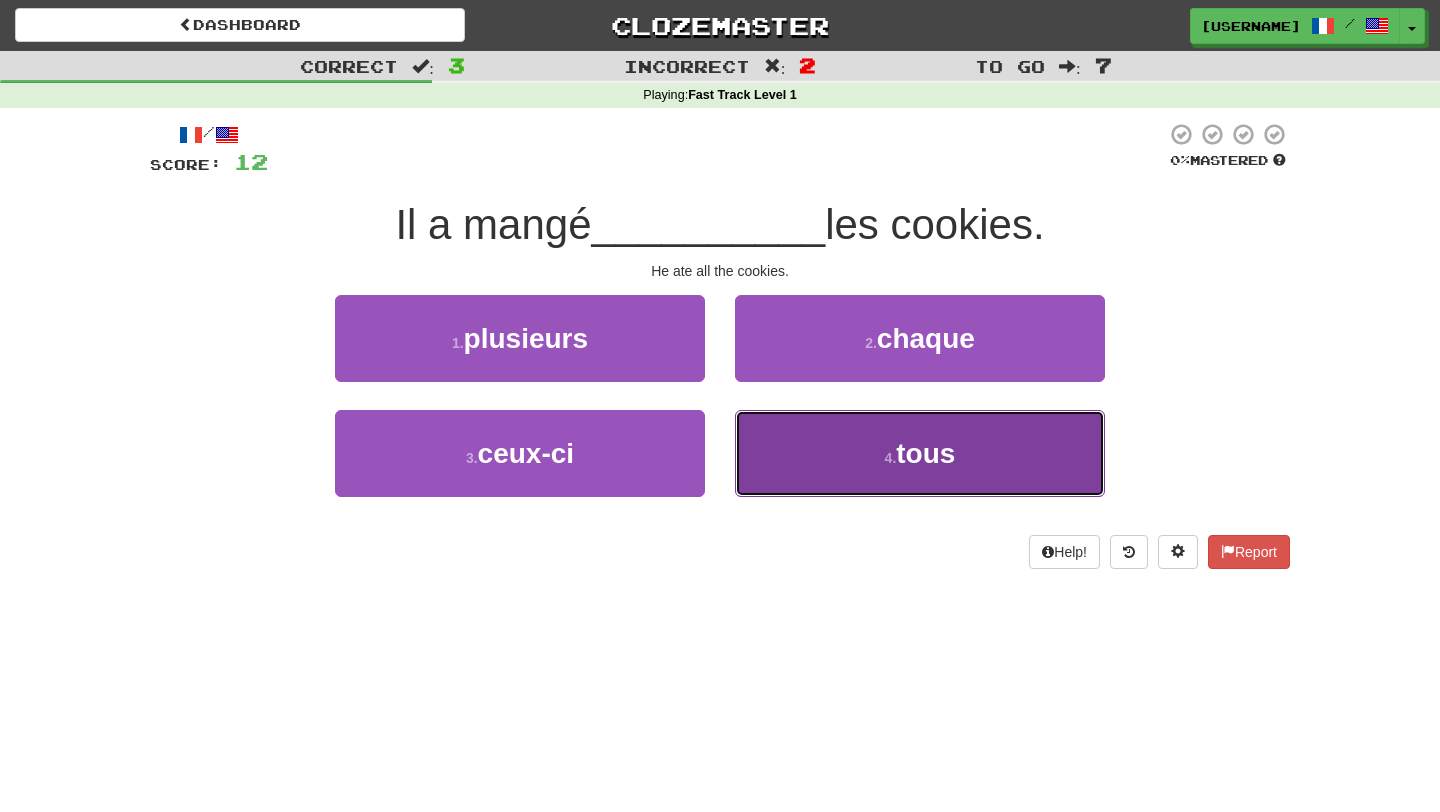 click on "4 .  tous" at bounding box center [920, 453] 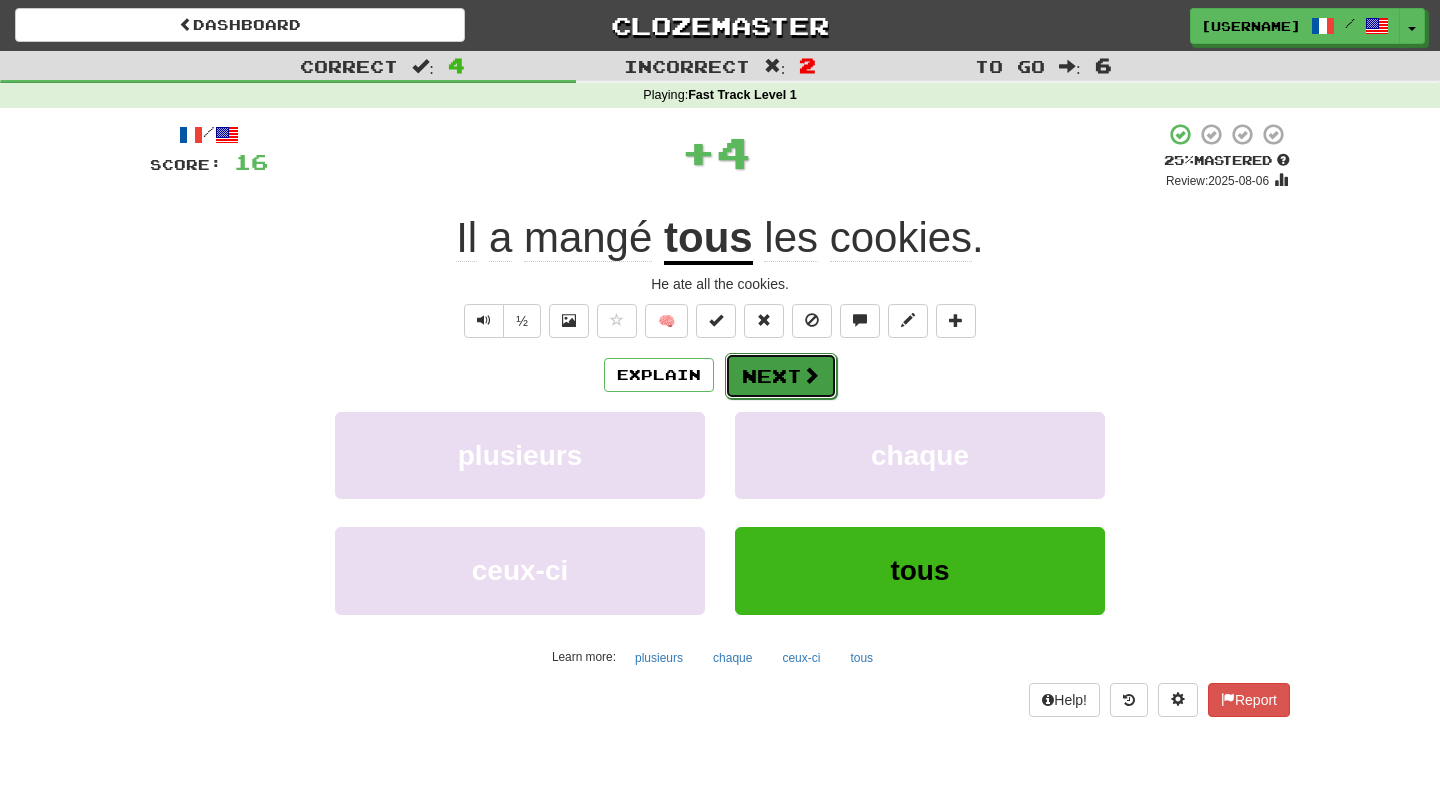 click on "Next" at bounding box center (781, 376) 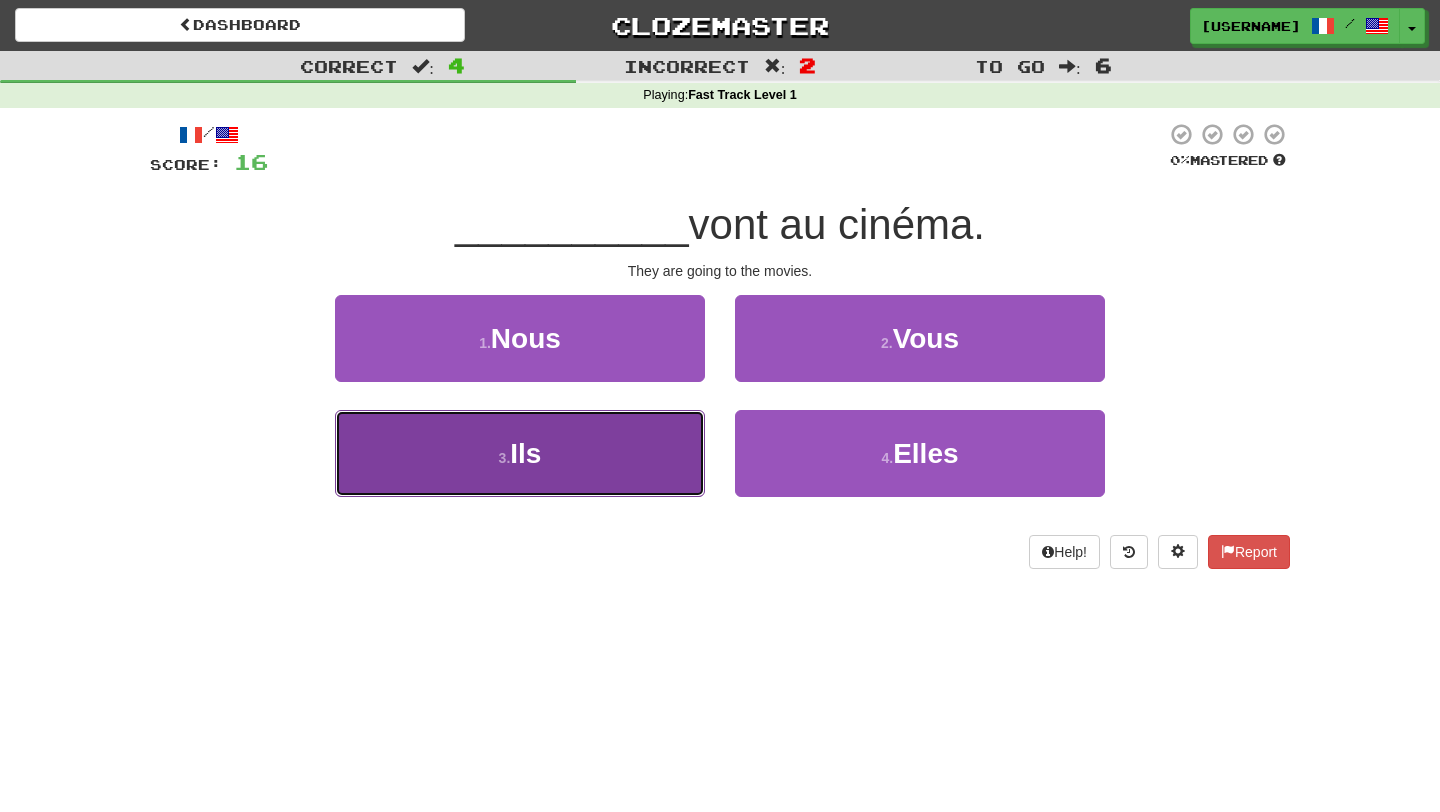 click on "3 .  Ils" at bounding box center [520, 453] 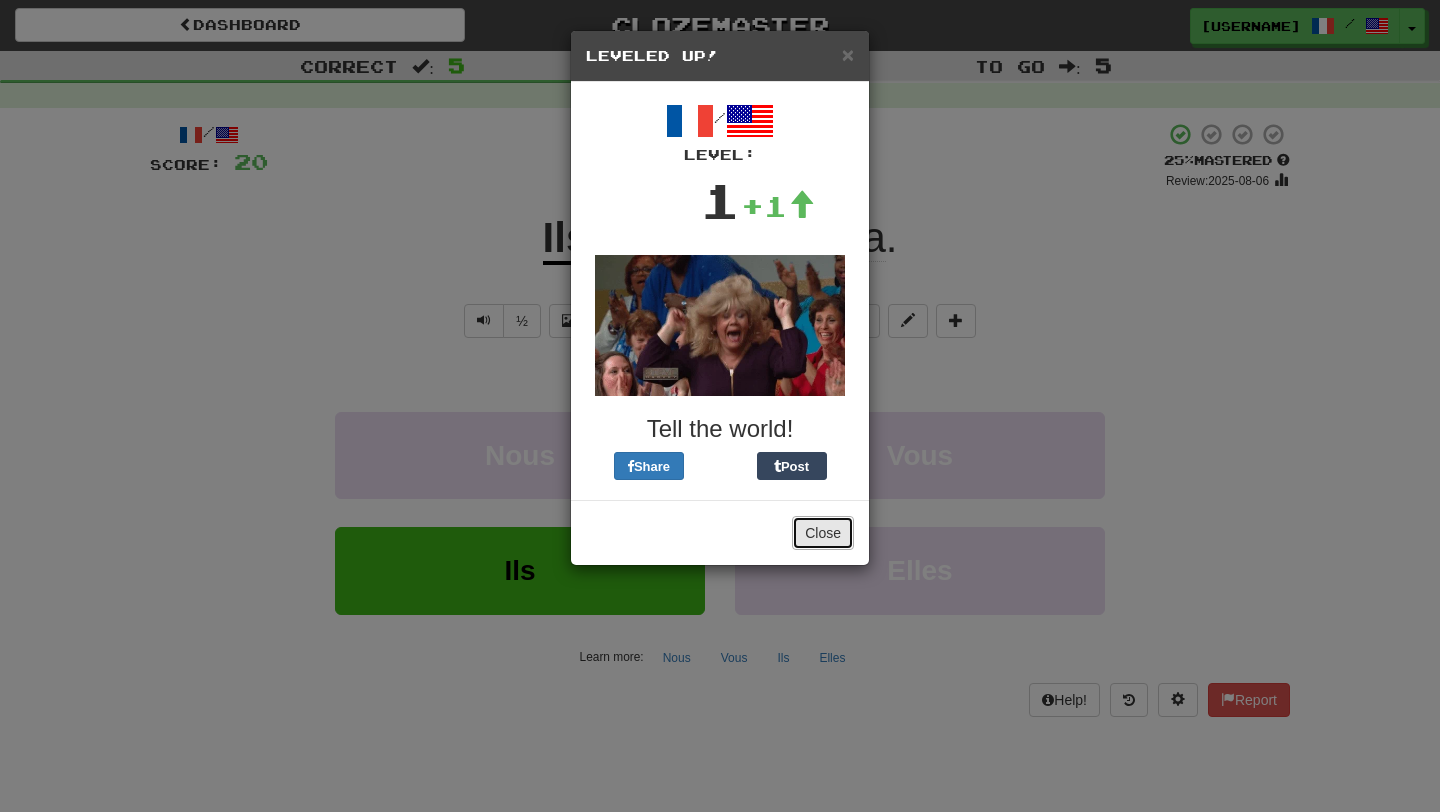 click on "Close" at bounding box center (823, 533) 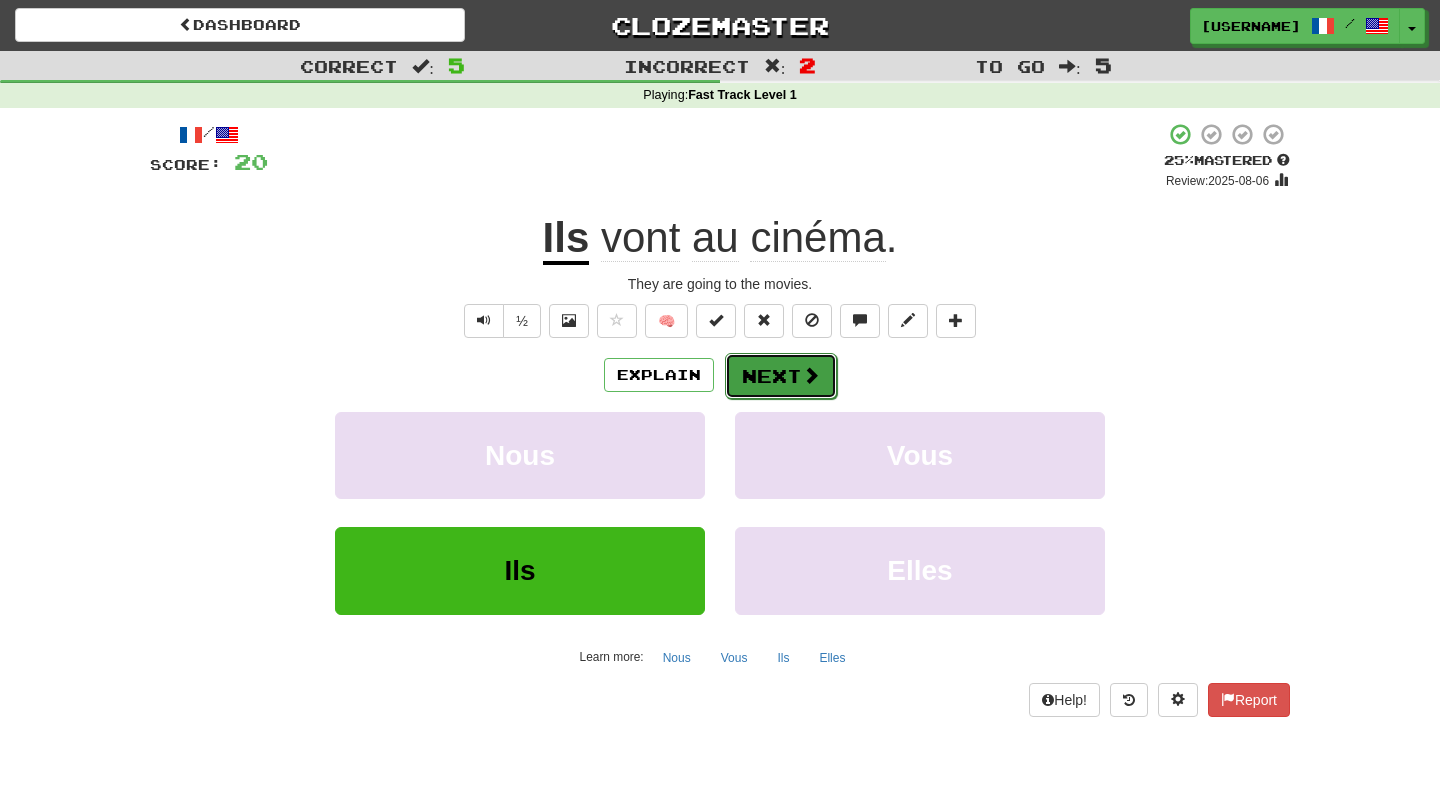 click on "Next" at bounding box center (781, 376) 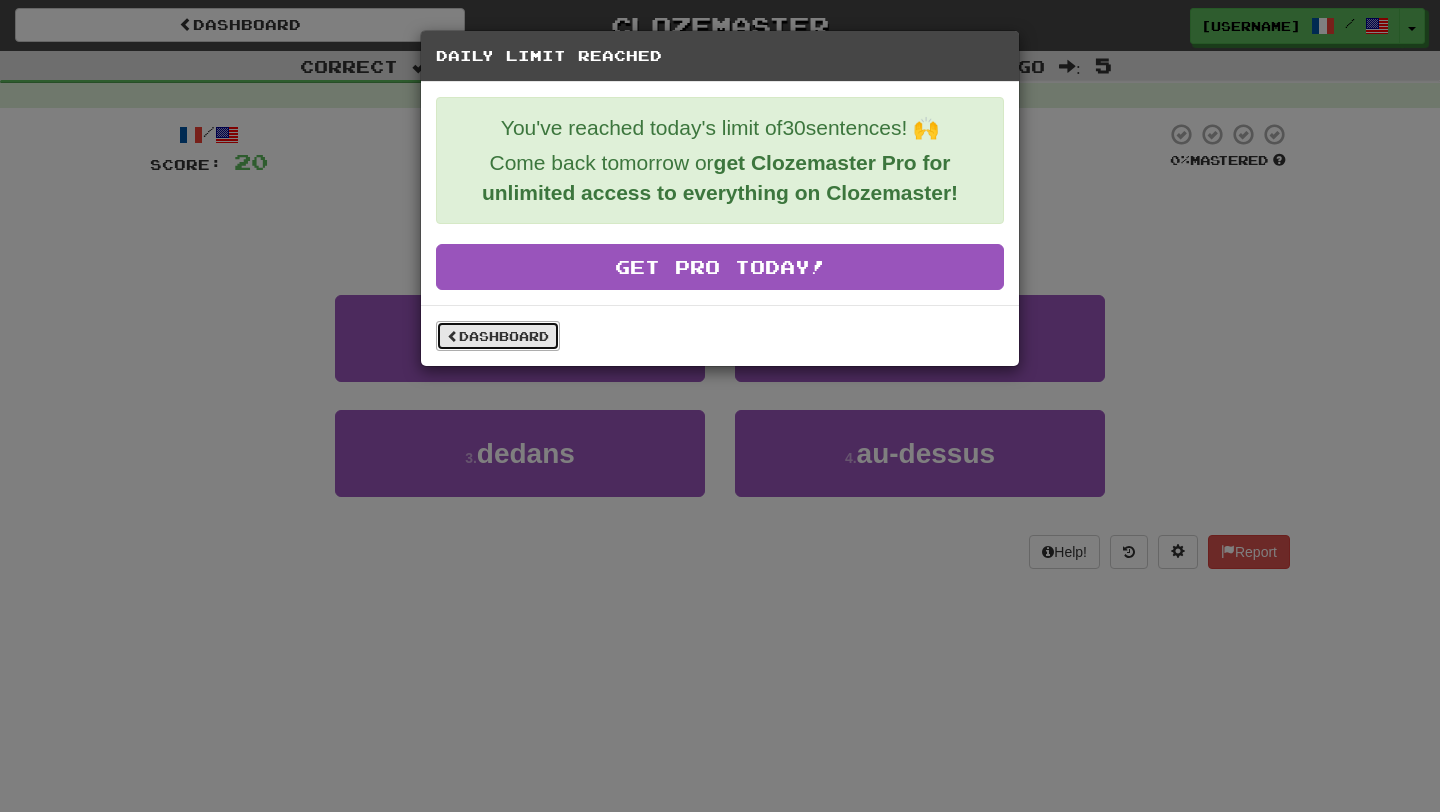 click on "Dashboard" at bounding box center [498, 336] 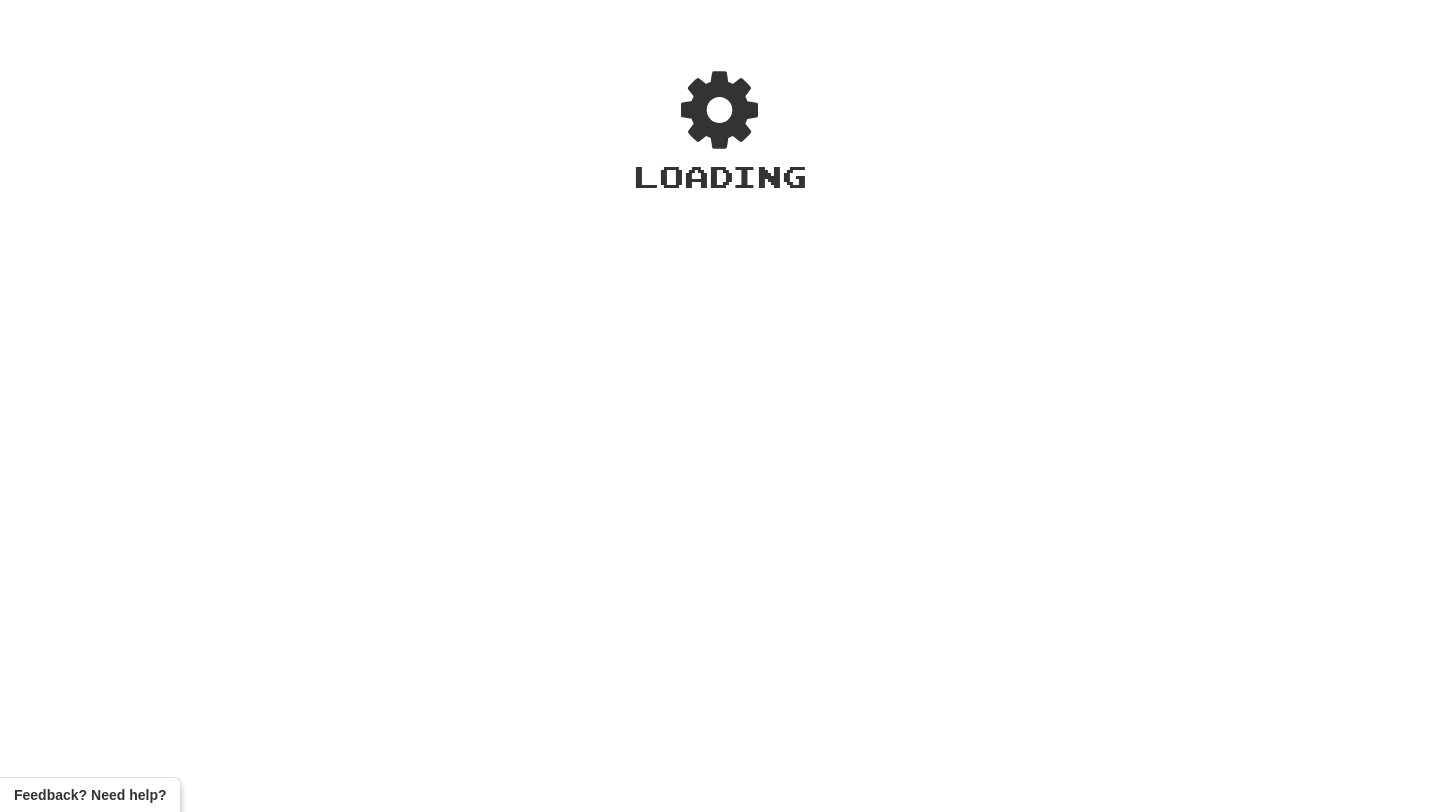 scroll, scrollTop: 0, scrollLeft: 0, axis: both 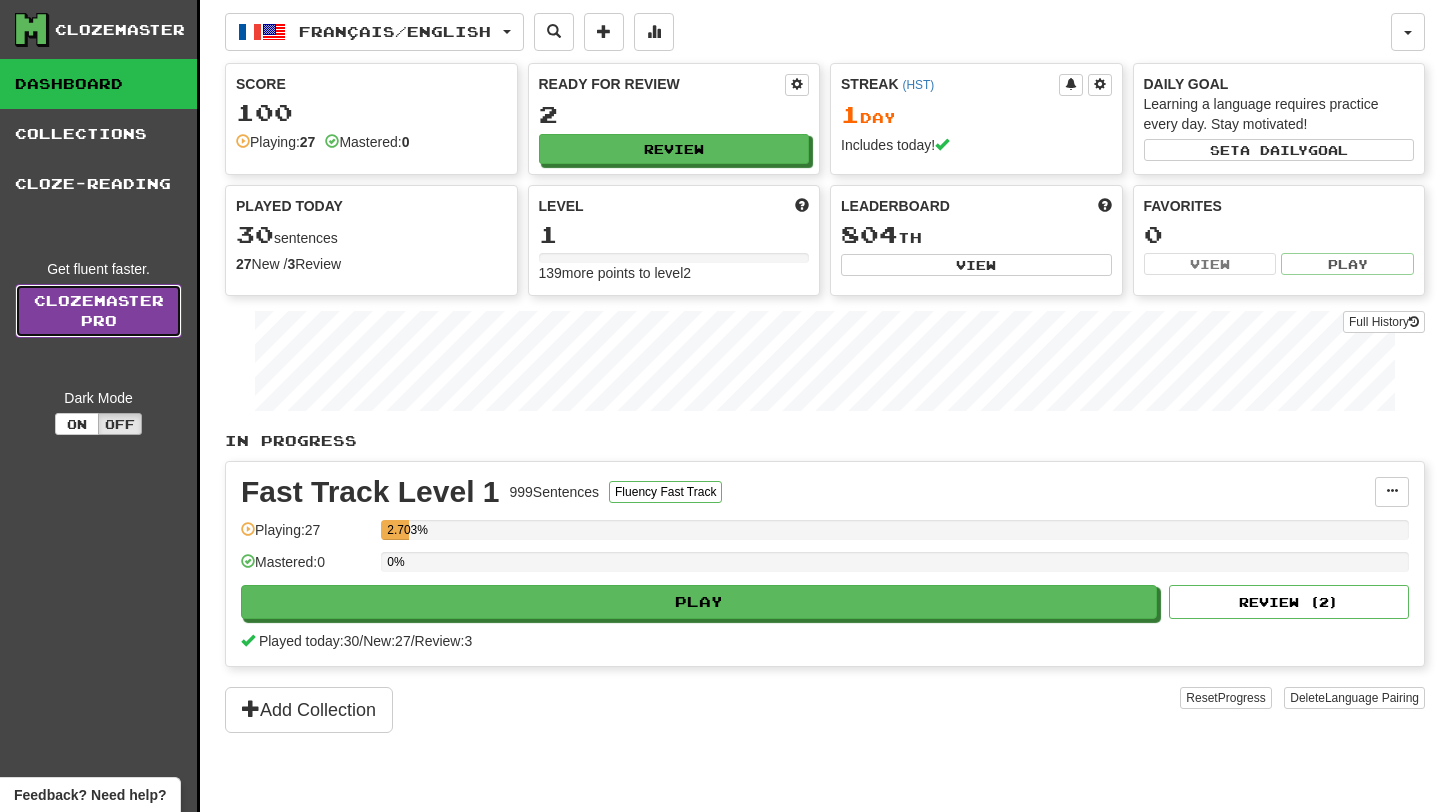 click on "Clozemaster Pro" at bounding box center [98, 311] 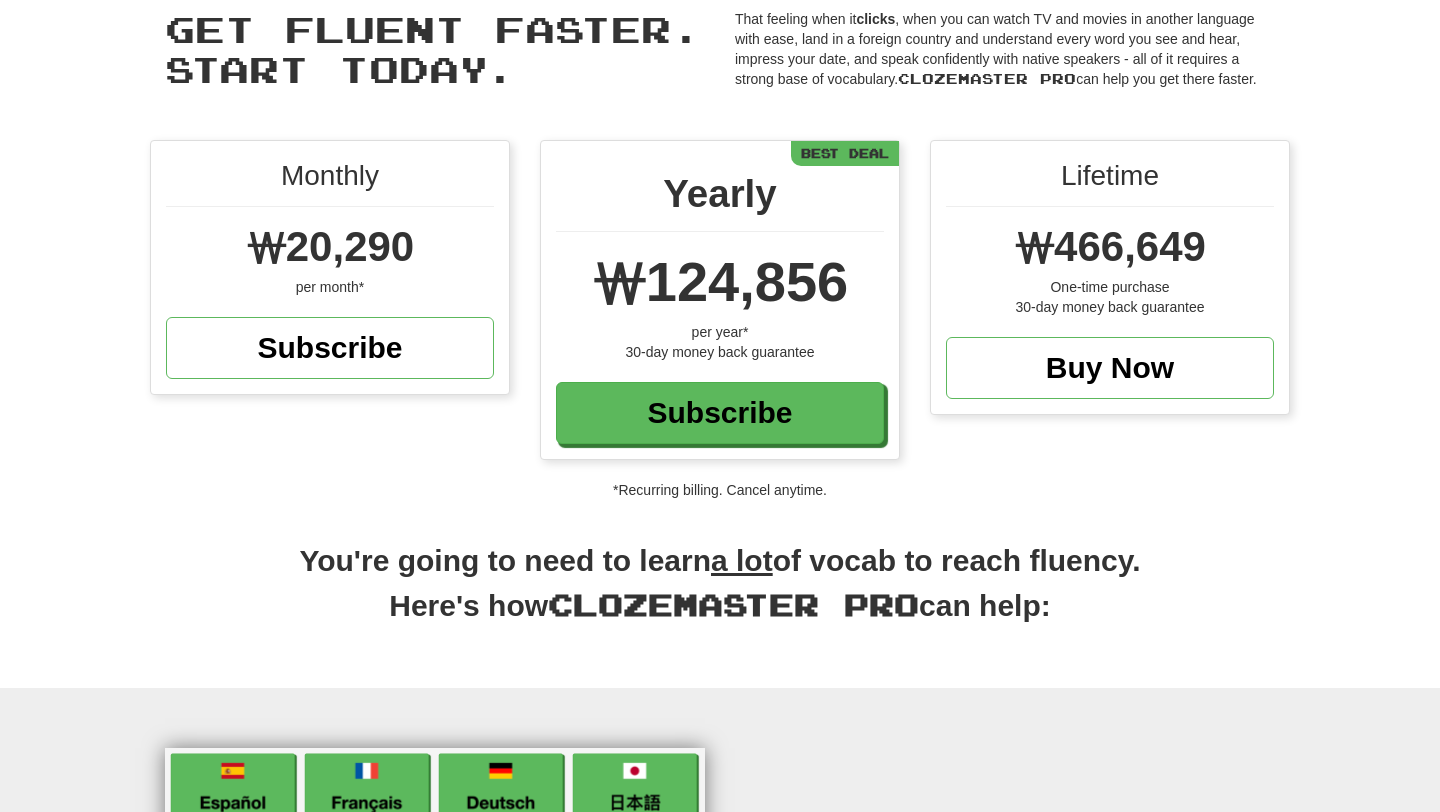 scroll, scrollTop: 223, scrollLeft: 0, axis: vertical 